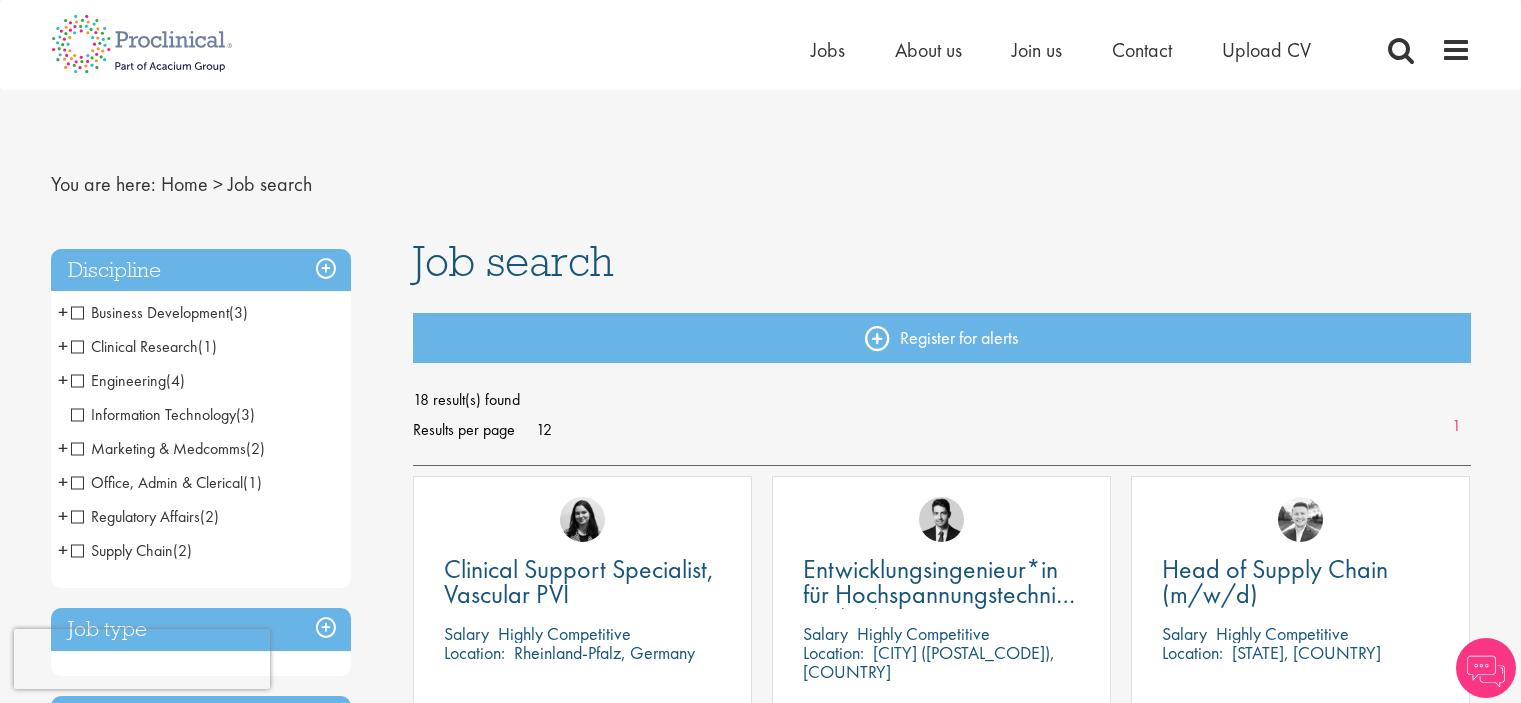scroll, scrollTop: 0, scrollLeft: 0, axis: both 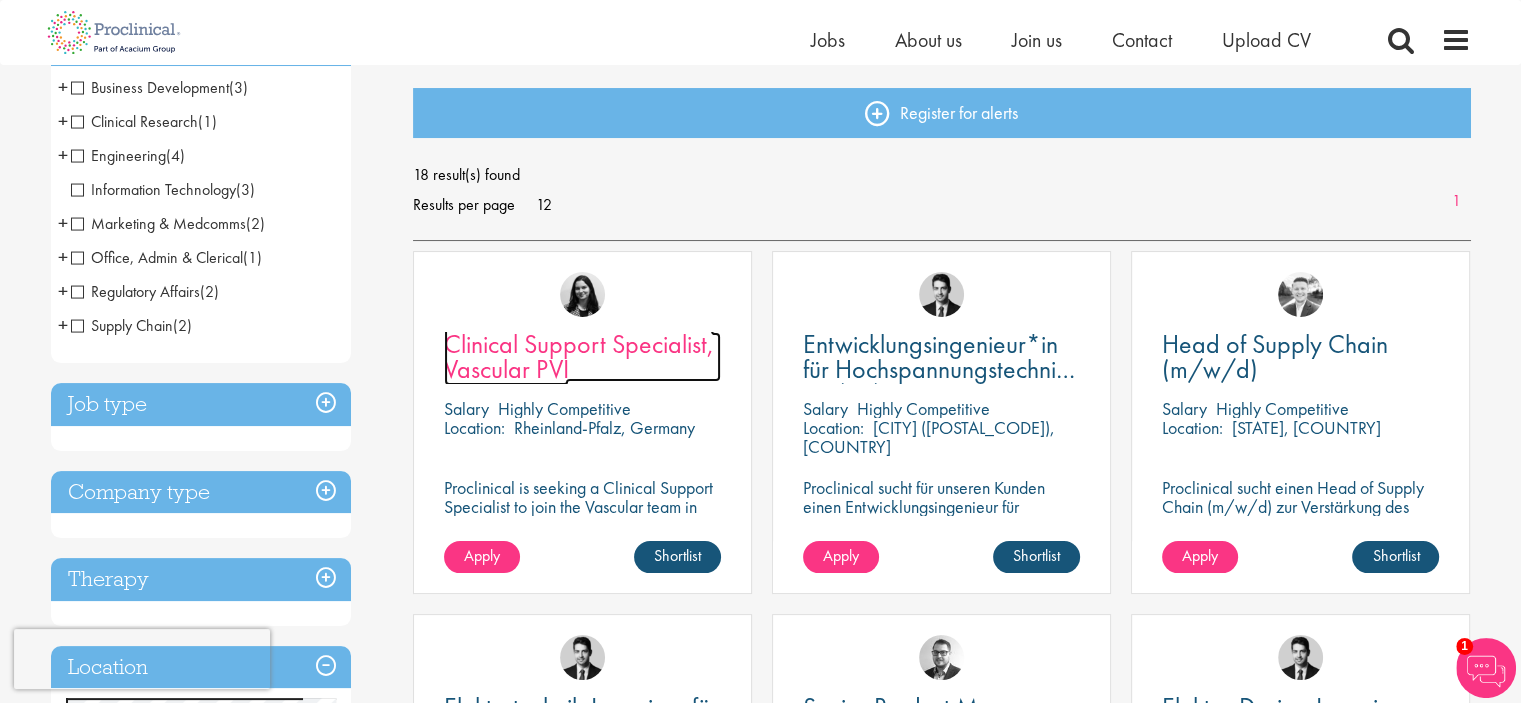 click on "Clinical Support Specialist, Vascular PVI" at bounding box center (579, 356) 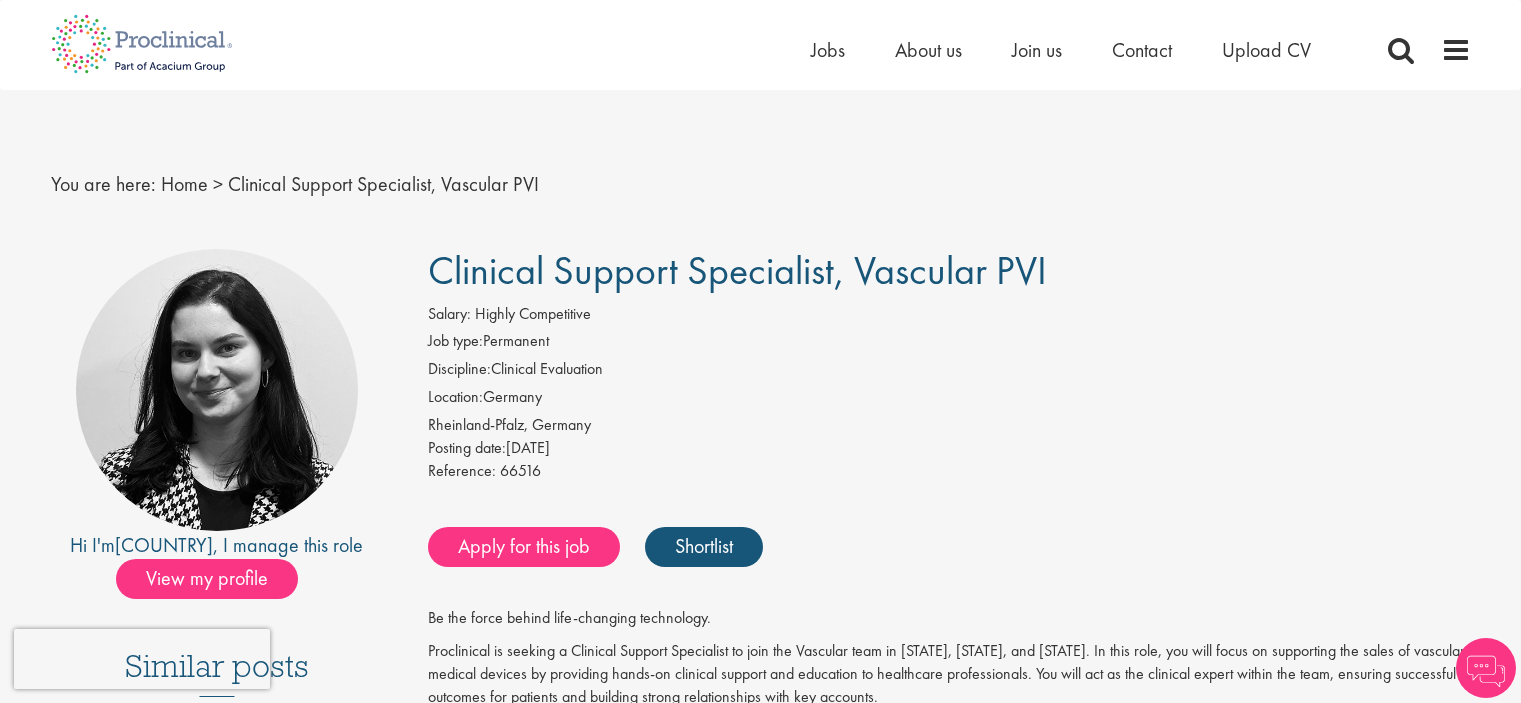 scroll, scrollTop: 0, scrollLeft: 0, axis: both 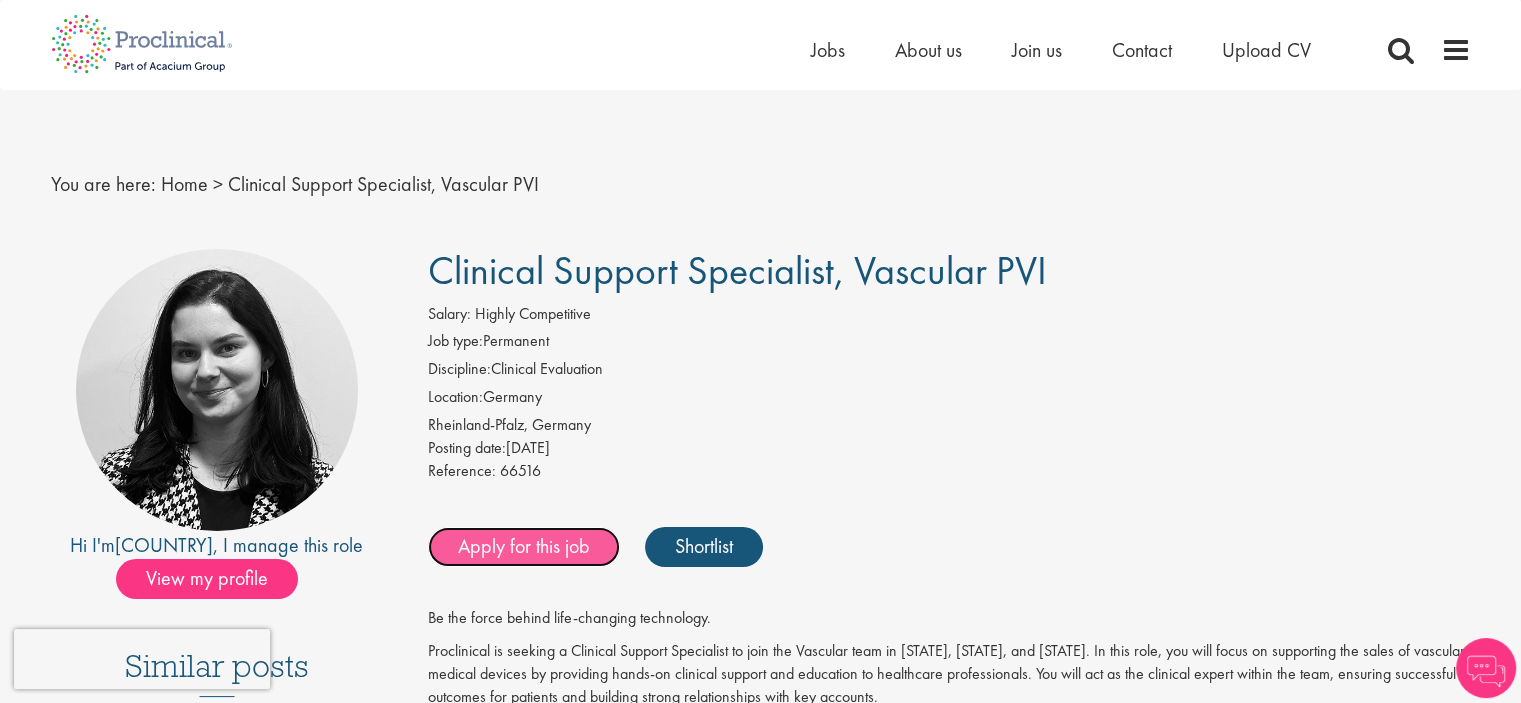 click on "Apply for this job" at bounding box center [524, 547] 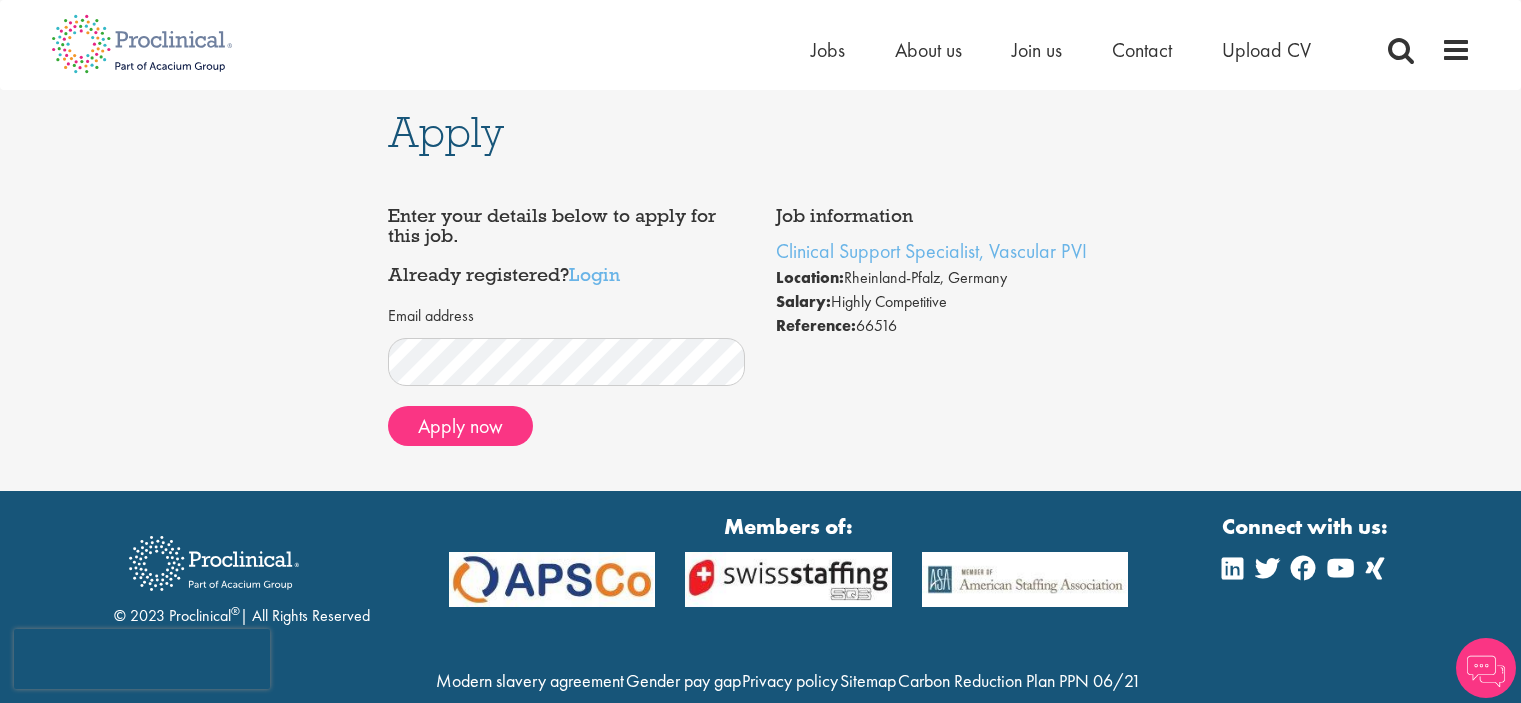 scroll, scrollTop: 0, scrollLeft: 0, axis: both 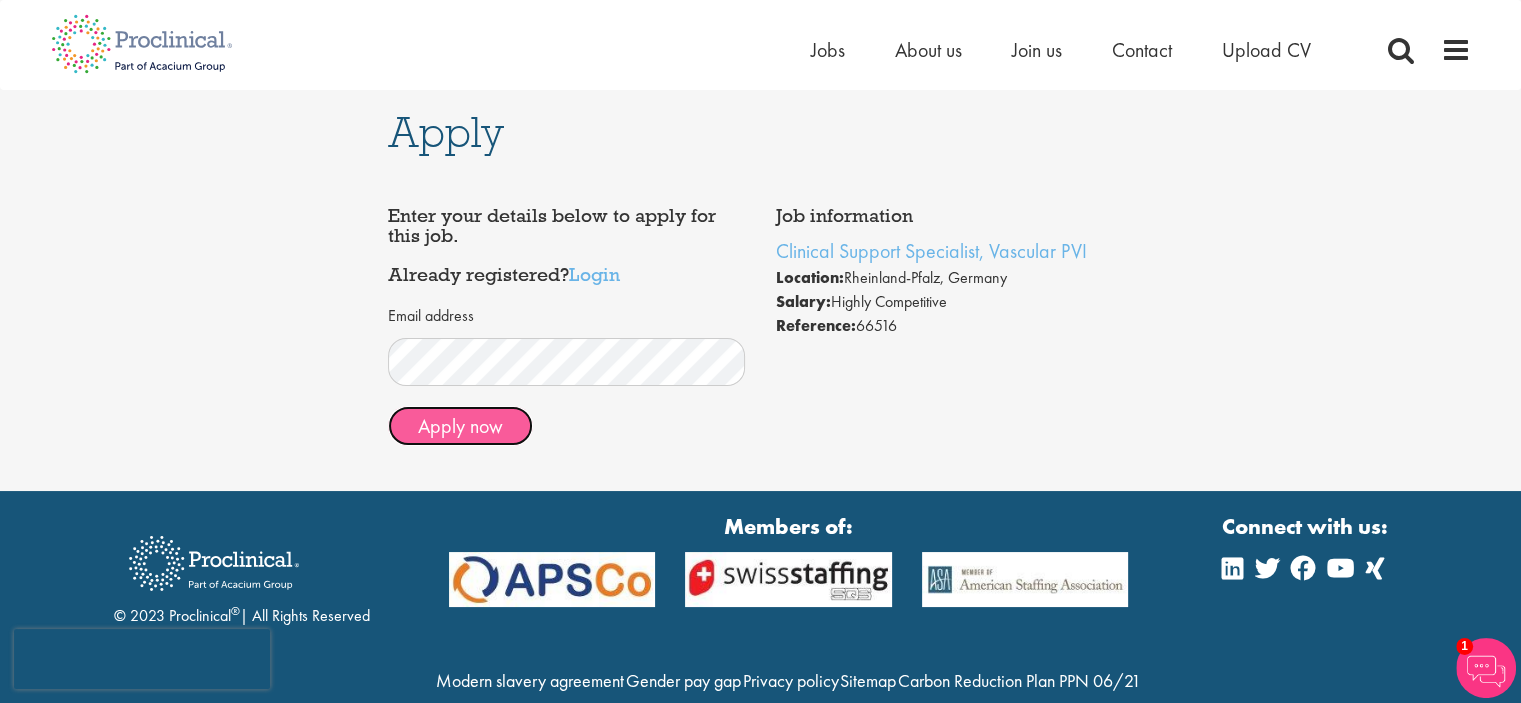 click on "Apply now" at bounding box center [460, 426] 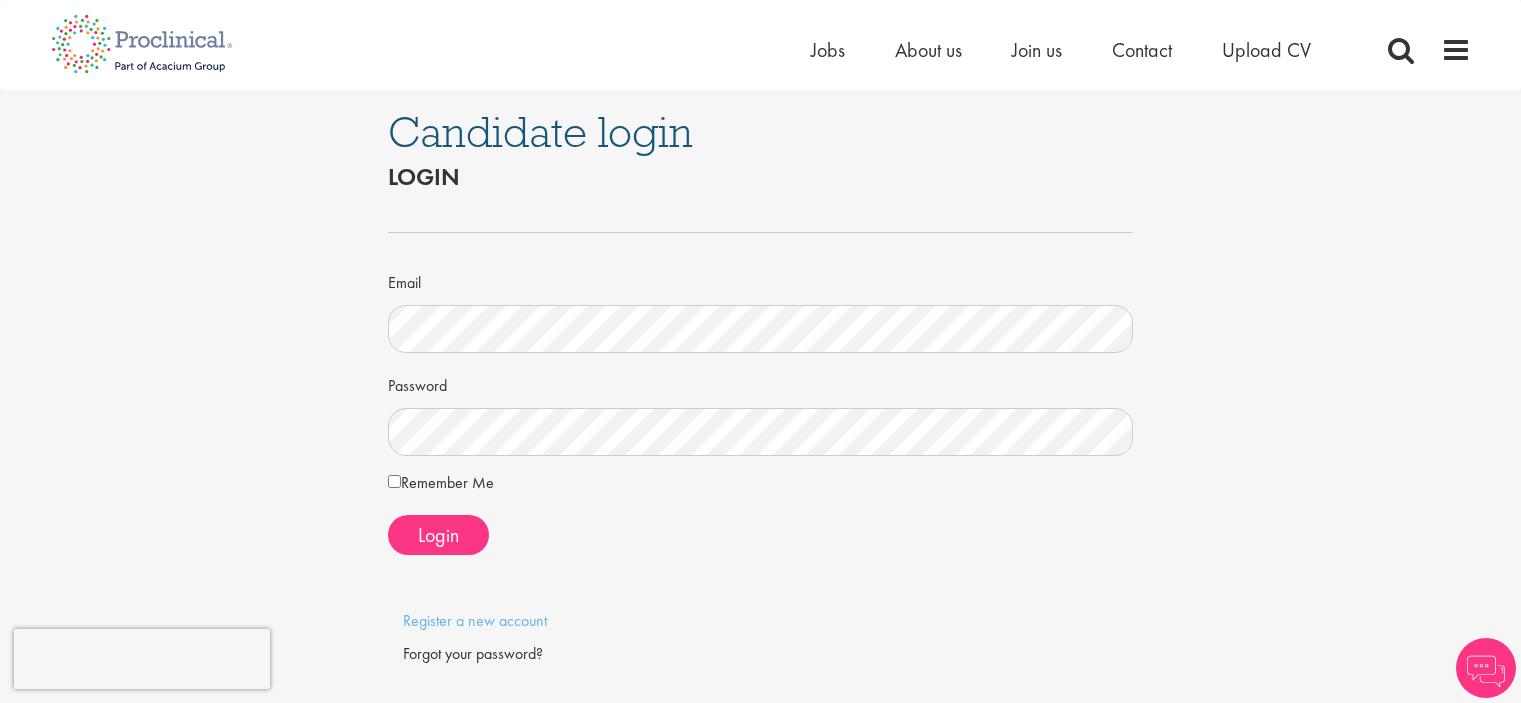 scroll, scrollTop: 0, scrollLeft: 0, axis: both 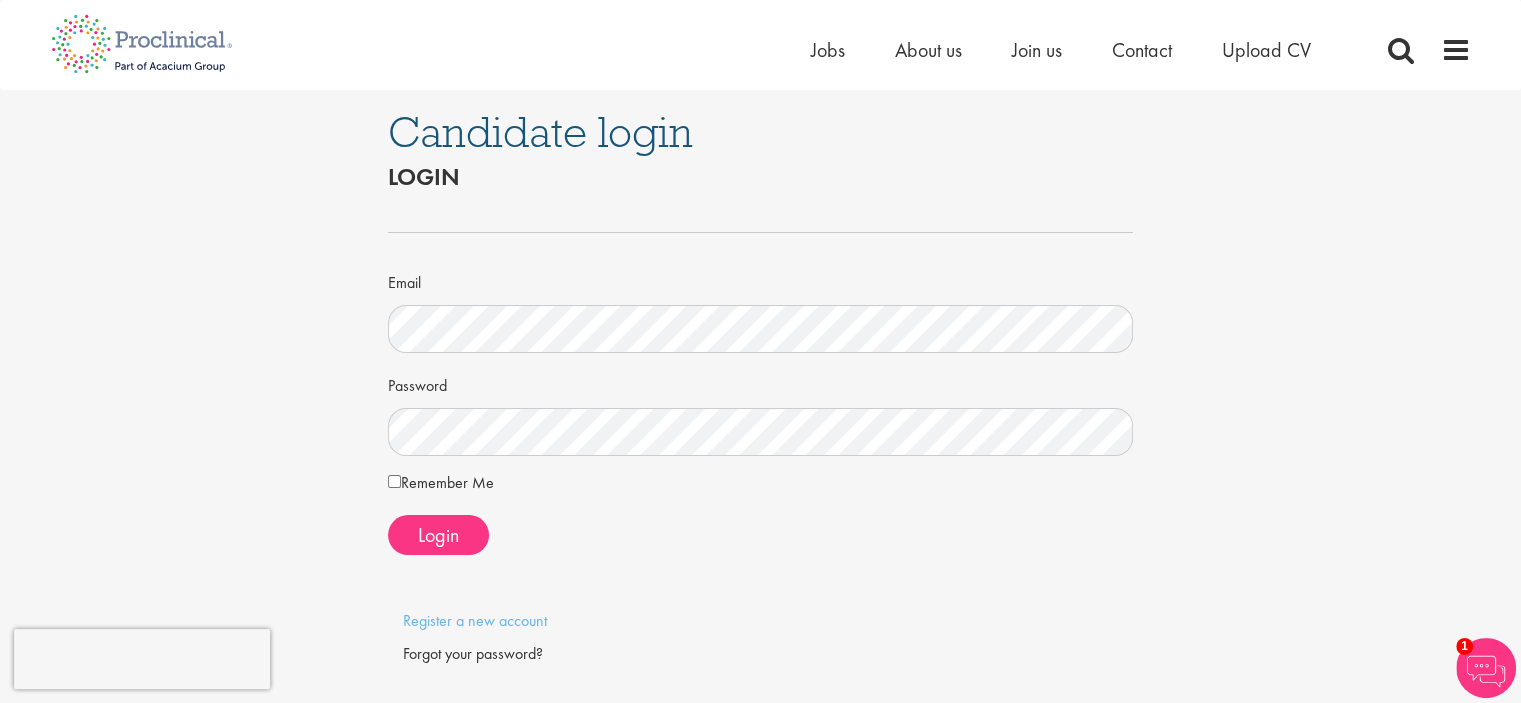 click on "Remember Me" at bounding box center [441, 483] 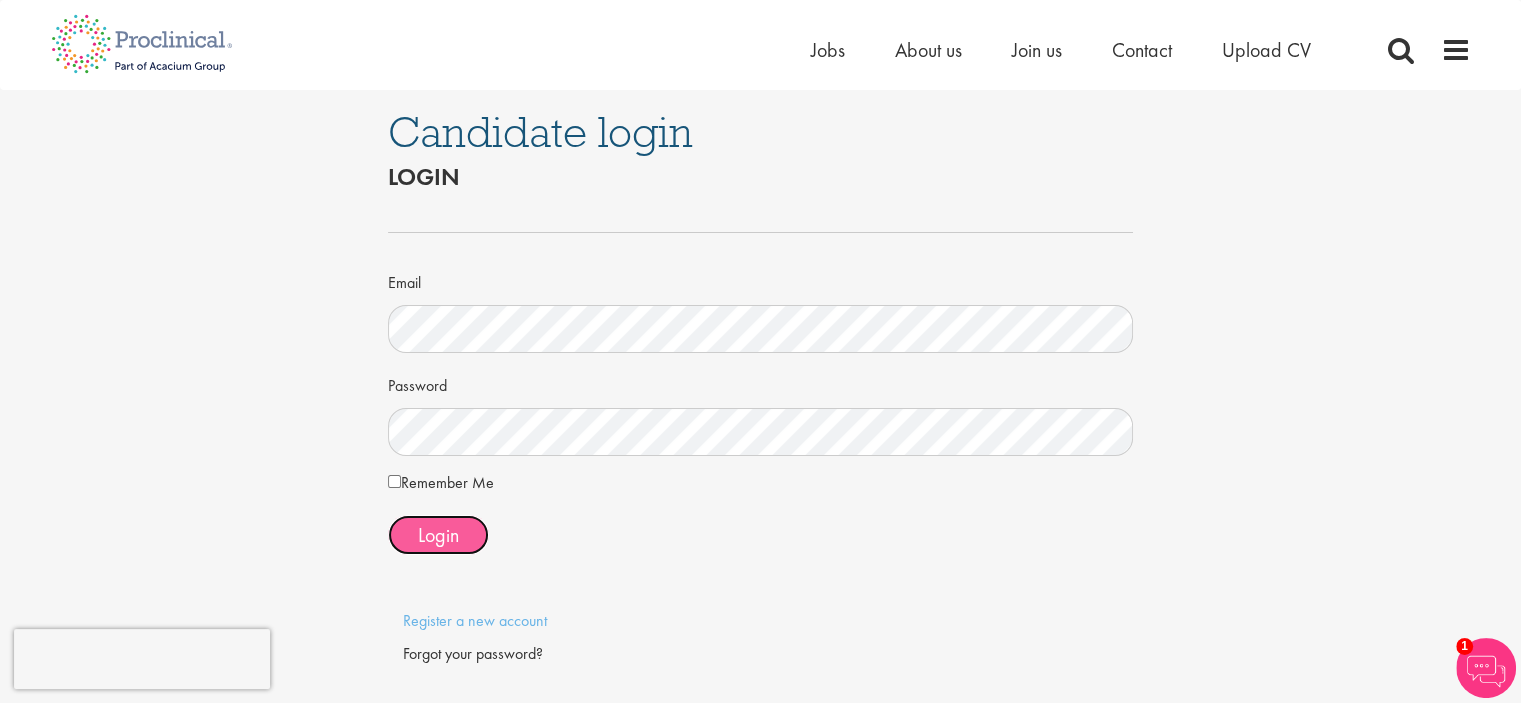 click on "Login" at bounding box center (438, 535) 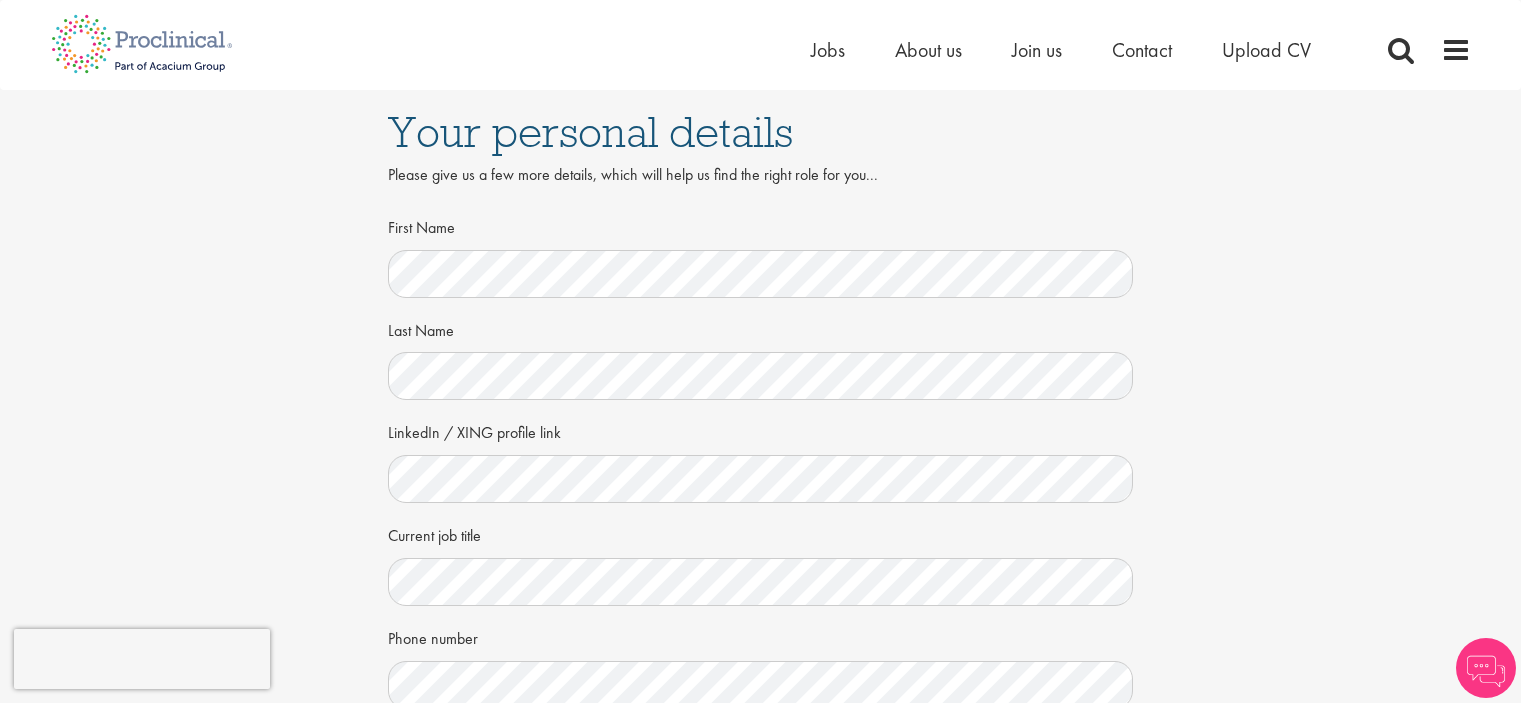 scroll, scrollTop: 0, scrollLeft: 0, axis: both 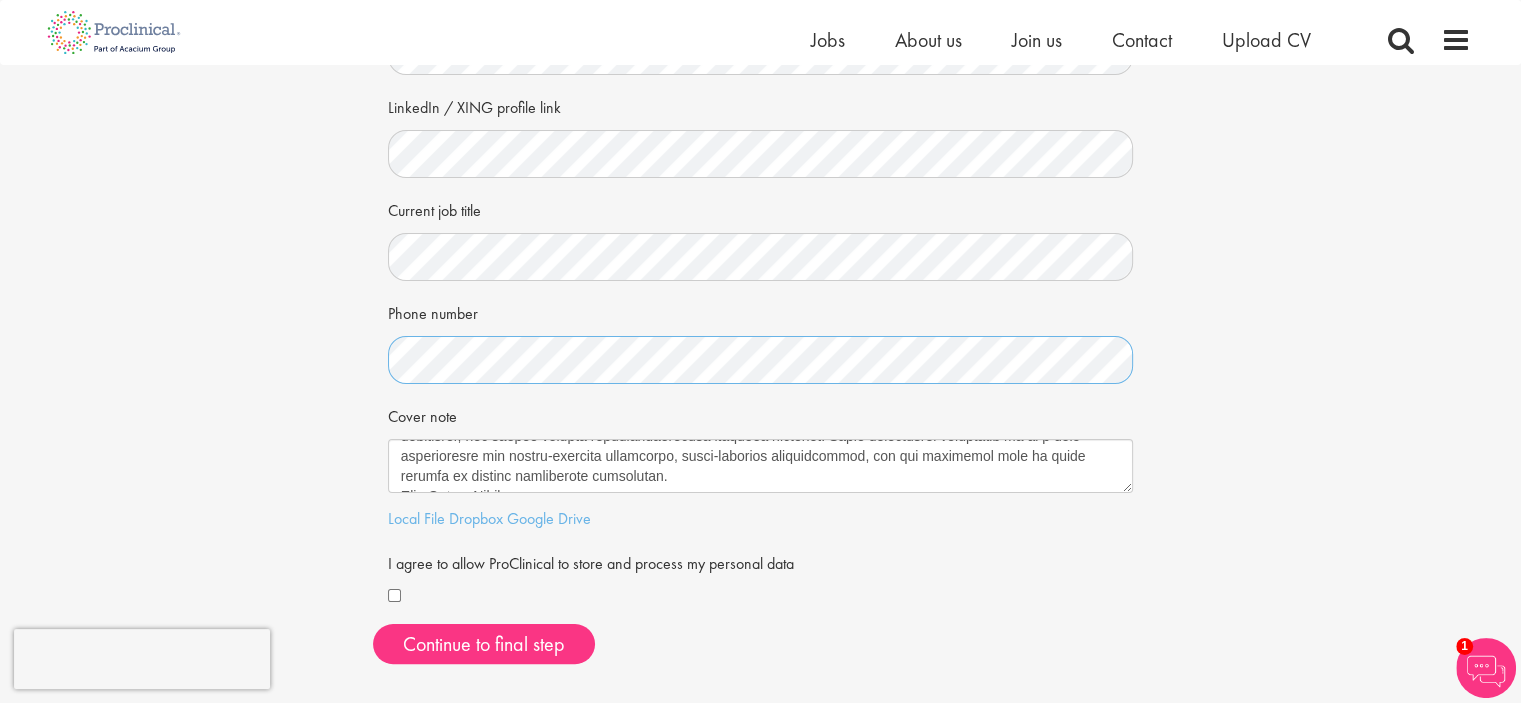 click on "Your personal details
Please give us a few more details, which will help us find the right role for you...
First Name
Last Name
LinkedIn / XING profile link
Current job title
Phone number
Hidden visitor type
Cover note
Local File
Dropbox
Google Drive" at bounding box center (760, 222) 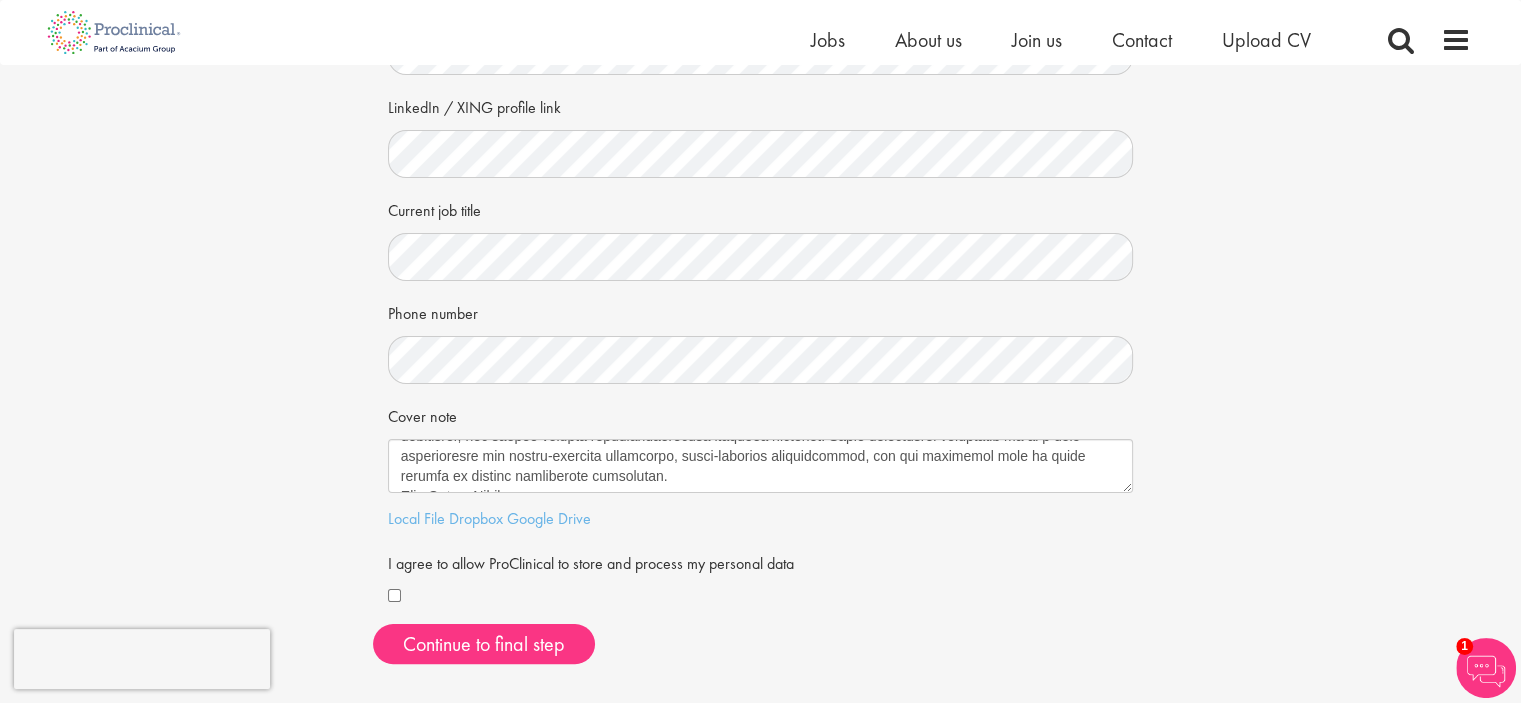 click on "Your personal details
Please give us a few more details, which will help us find the right role for you...
First Name
Last Name
LinkedIn / XING profile link
Current job title
Phone number
Hidden visitor type
Cover note
Local File
Dropbox
Google Drive" at bounding box center (760, 222) 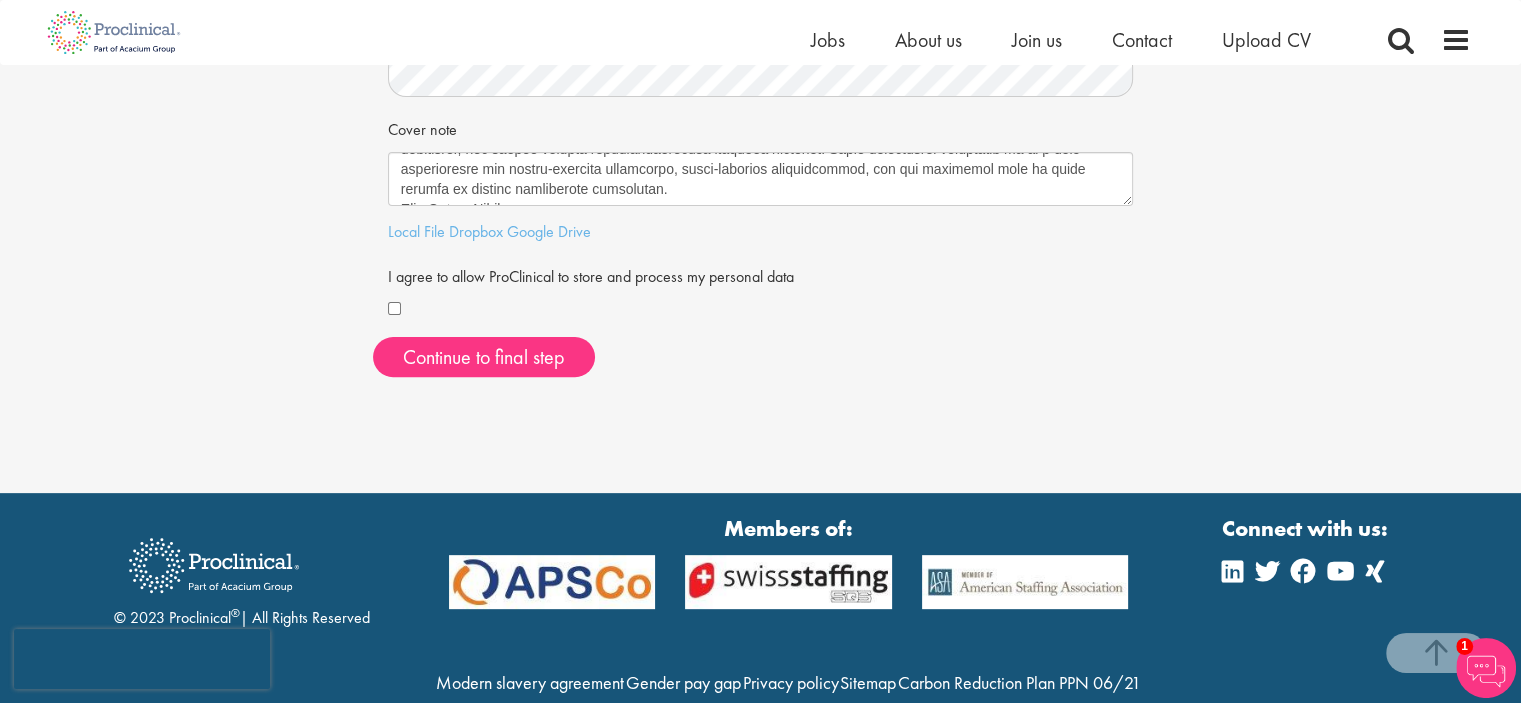scroll, scrollTop: 600, scrollLeft: 0, axis: vertical 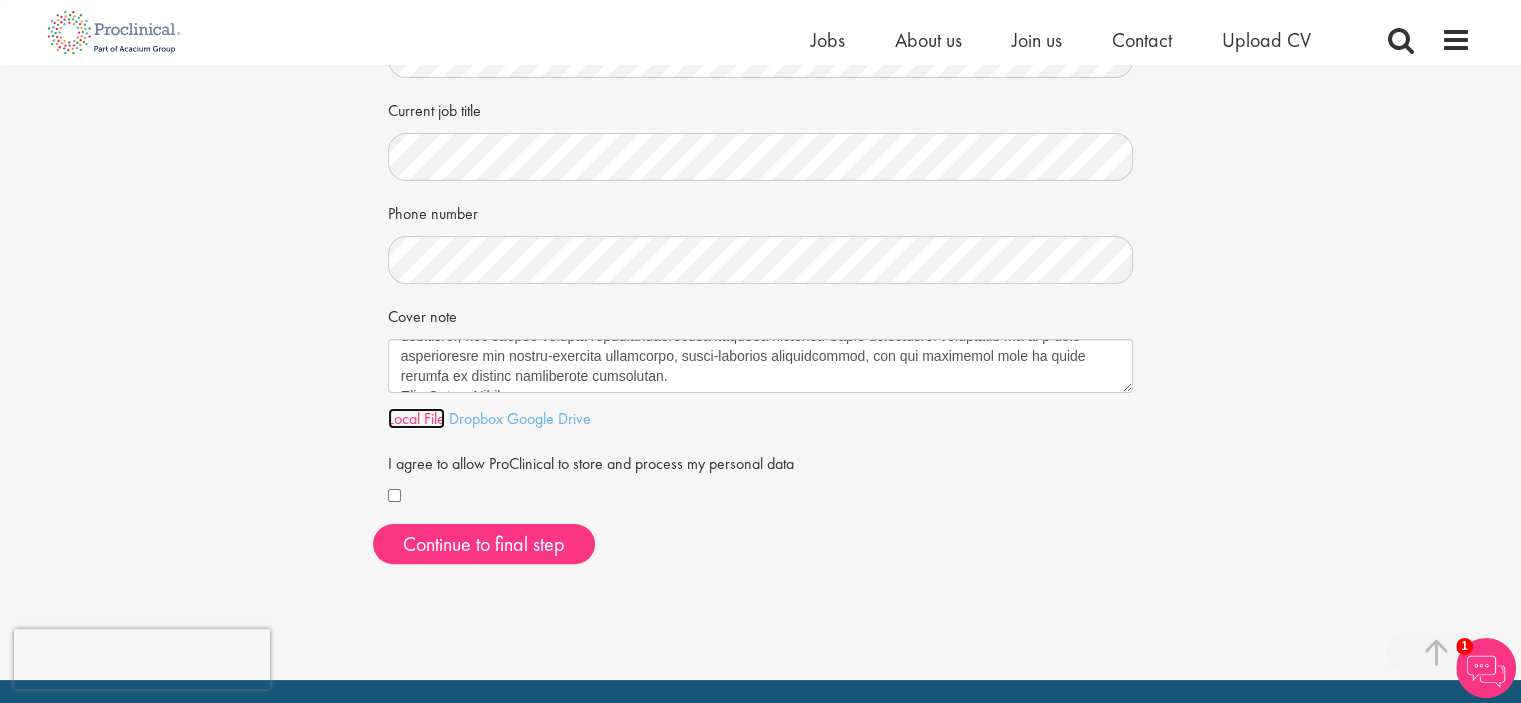click on "Local File" at bounding box center [416, 418] 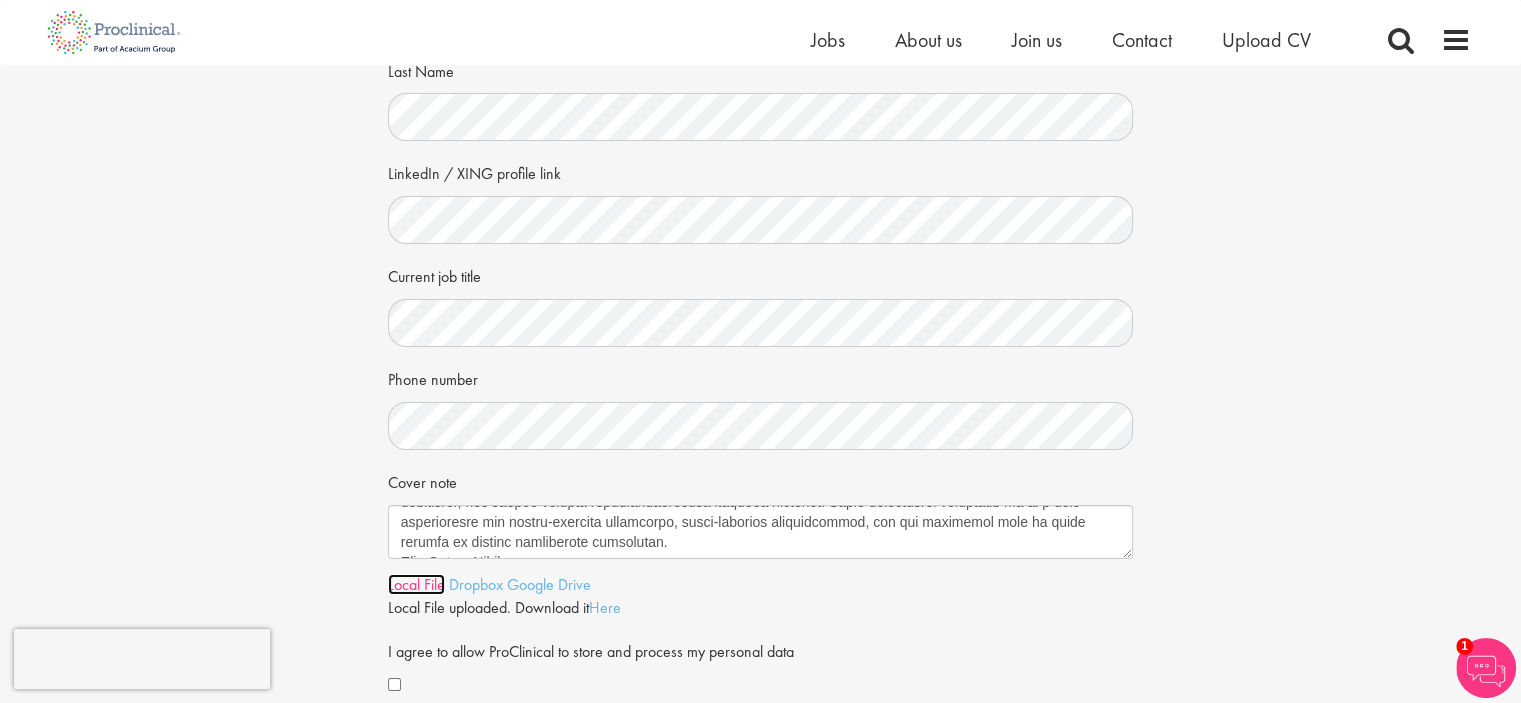 scroll, scrollTop: 400, scrollLeft: 0, axis: vertical 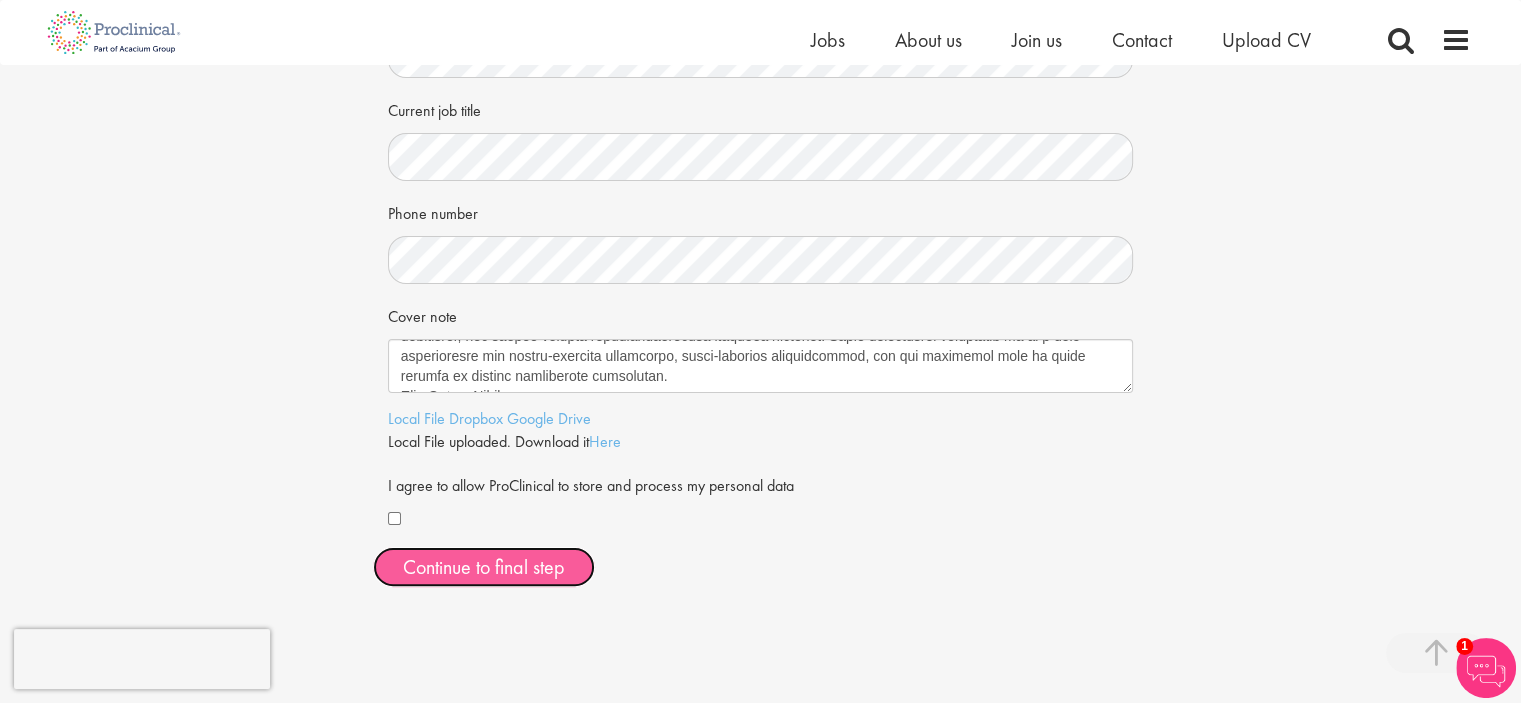 click on "Continue to final step" at bounding box center (484, 567) 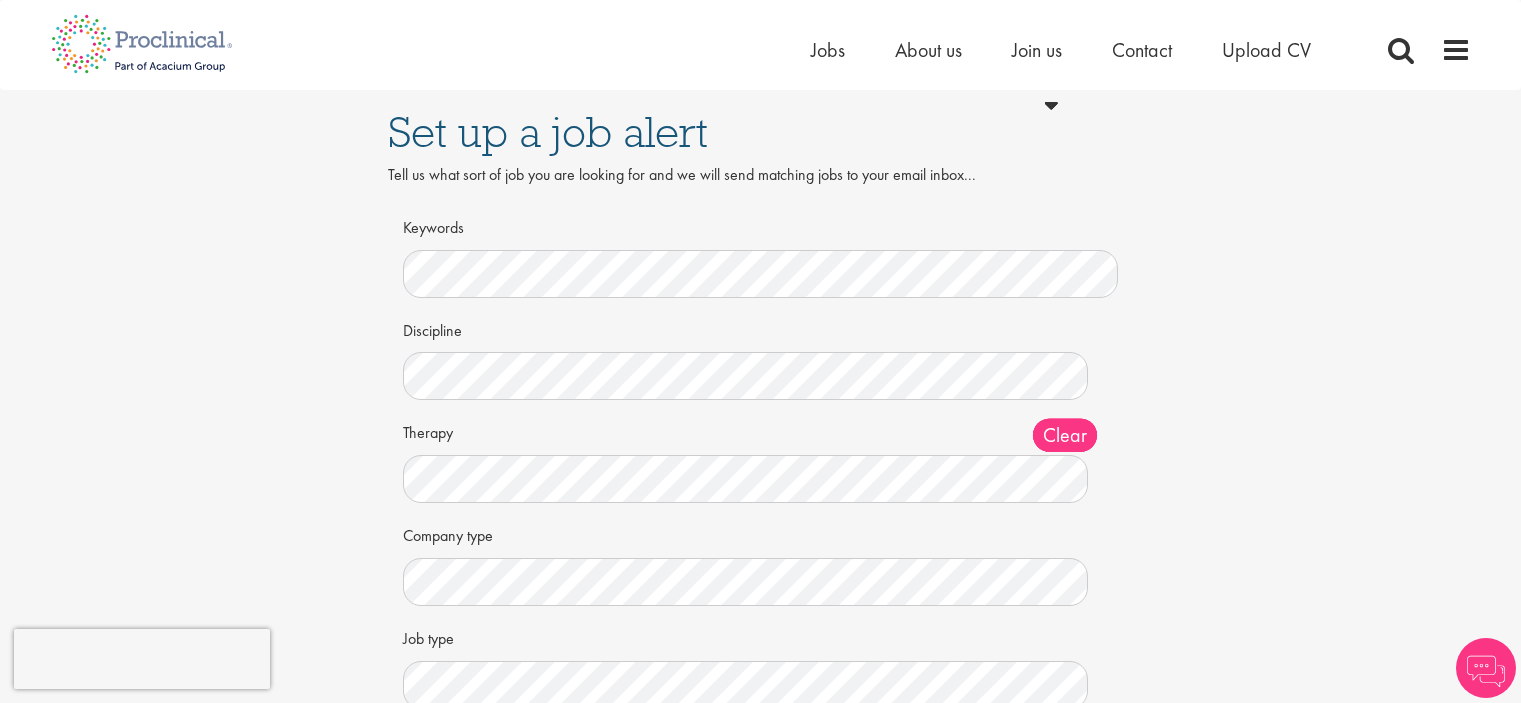 scroll, scrollTop: 0, scrollLeft: 0, axis: both 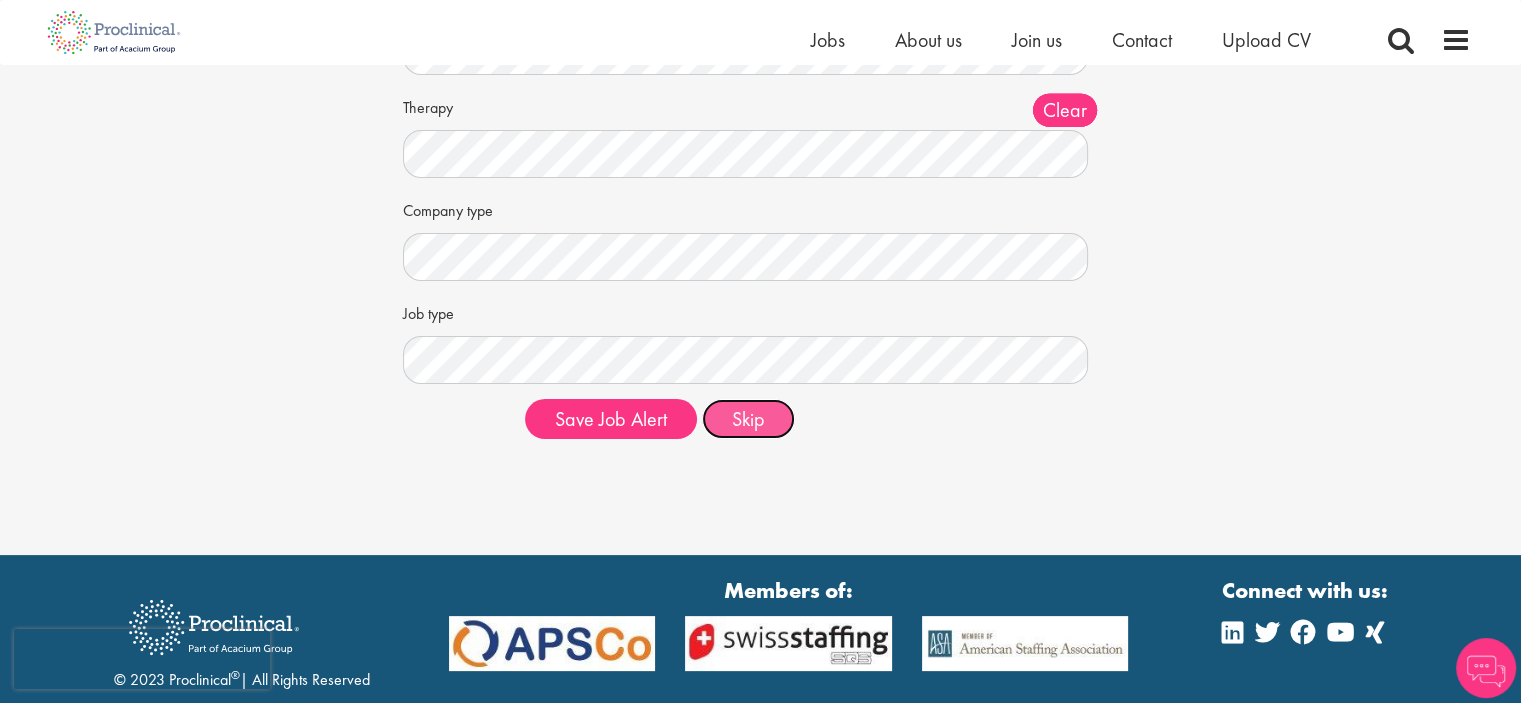 click on "Skip" at bounding box center [748, 419] 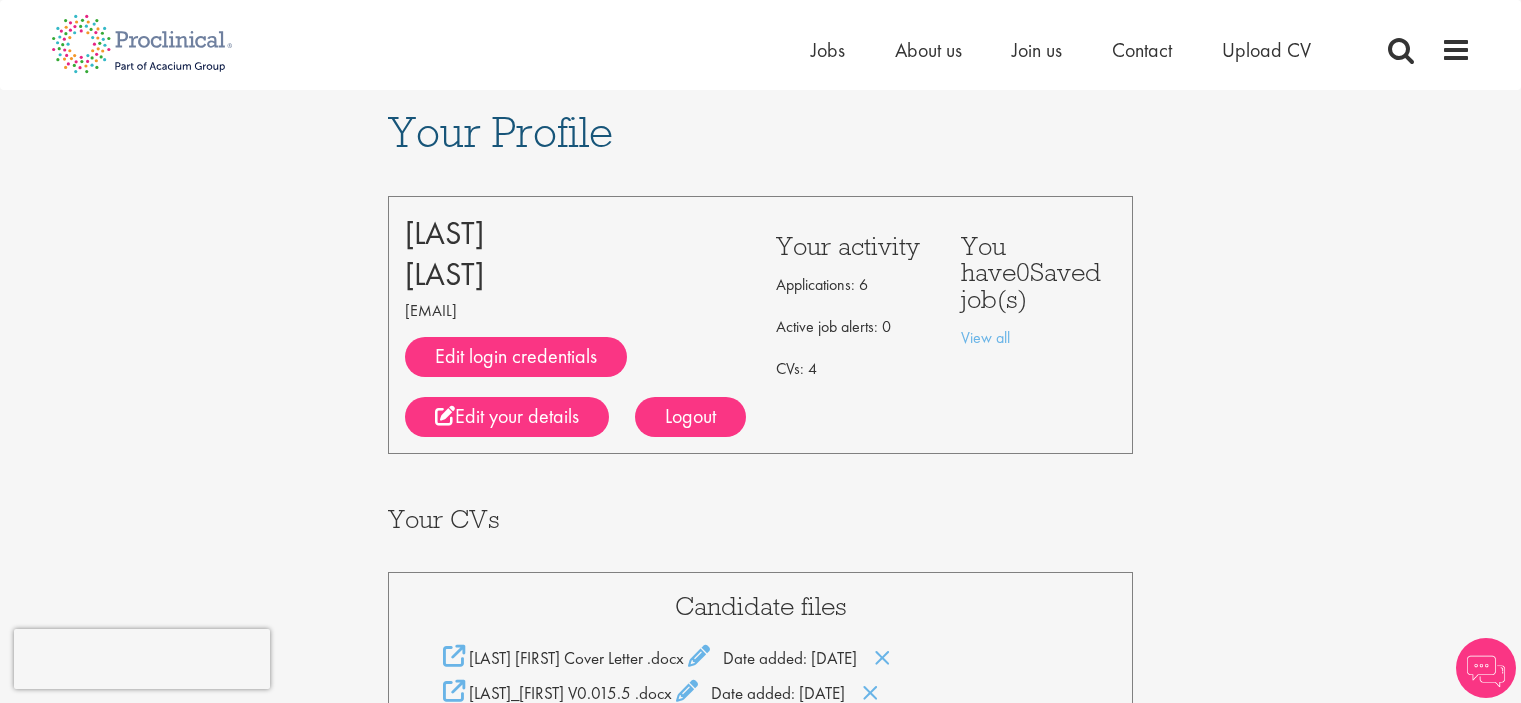 scroll, scrollTop: 0, scrollLeft: 0, axis: both 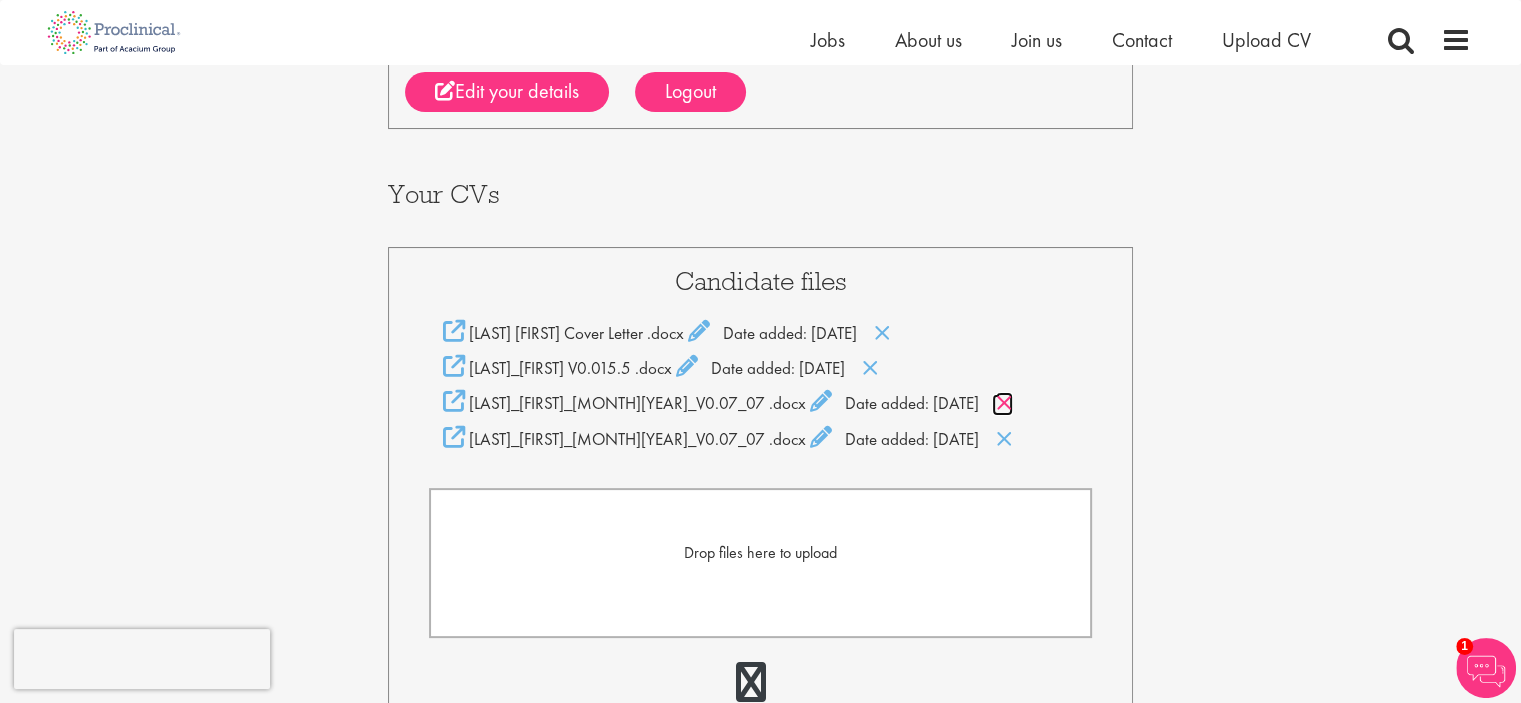click at bounding box center [1004, 403] 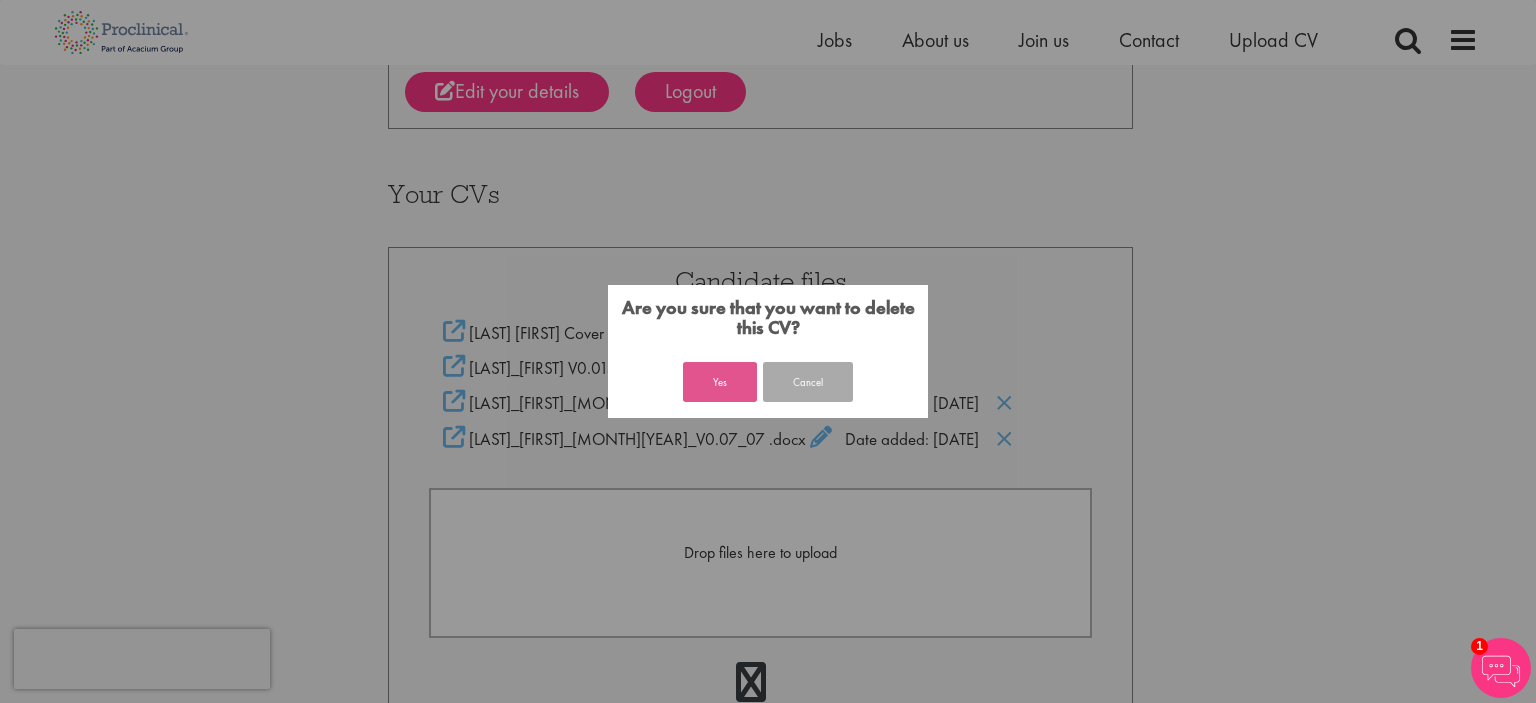 click on "Yes" at bounding box center [720, 382] 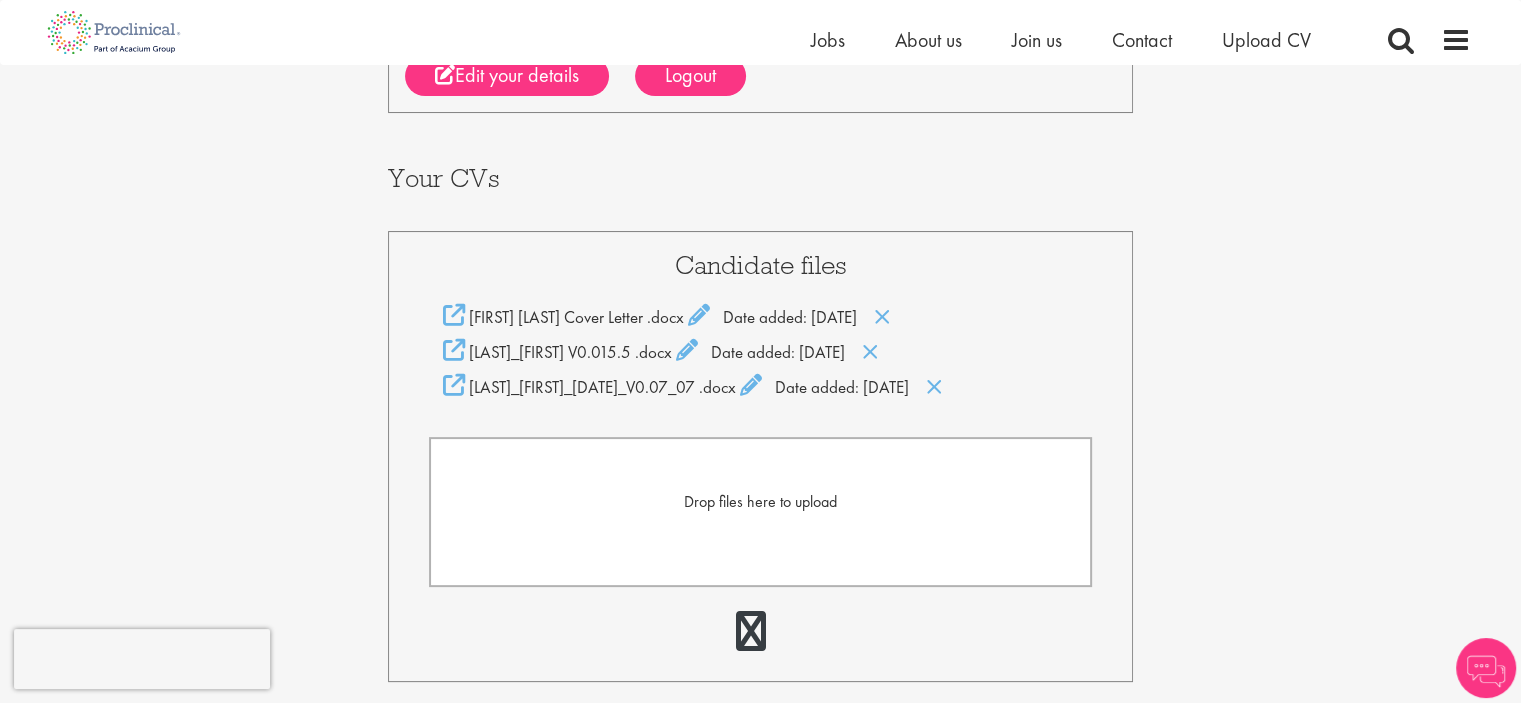 scroll, scrollTop: 316, scrollLeft: 0, axis: vertical 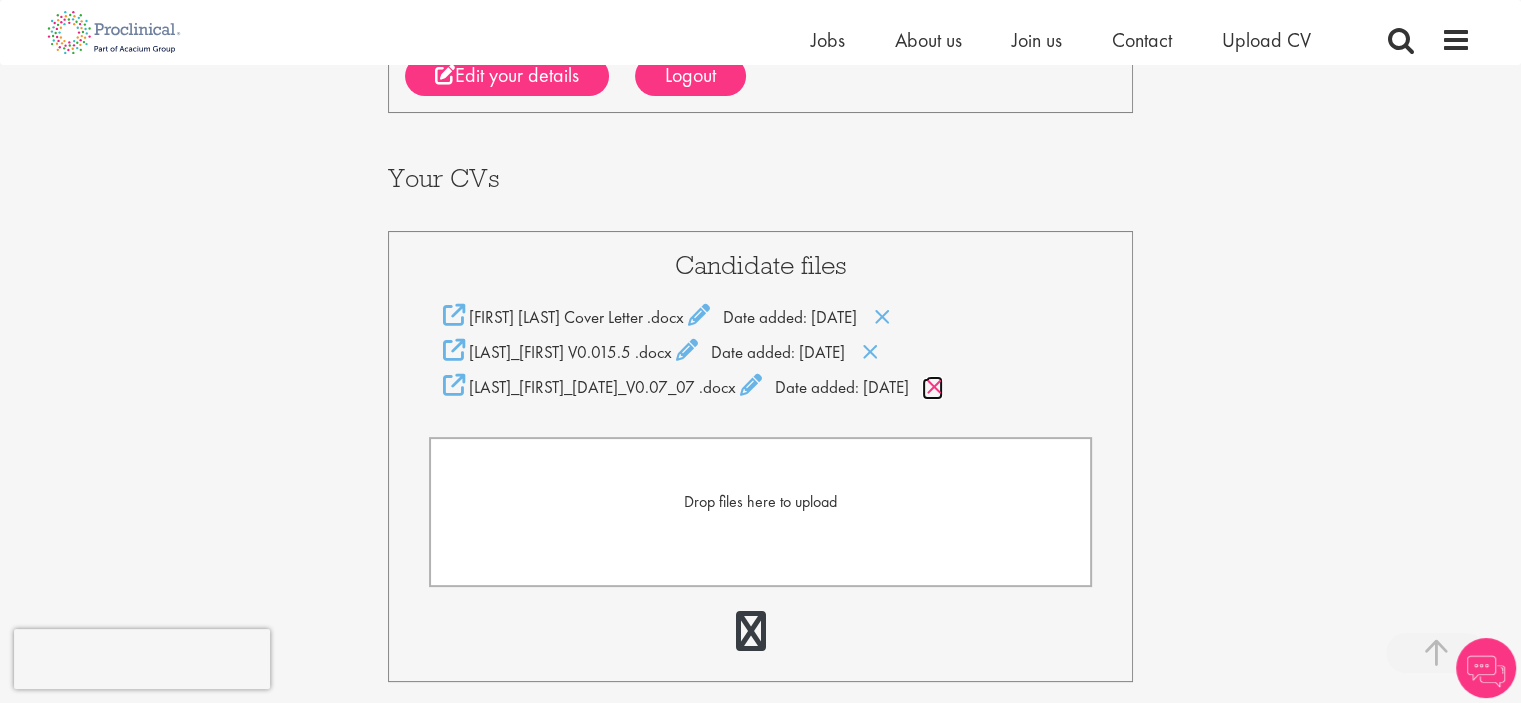 click at bounding box center [934, 387] 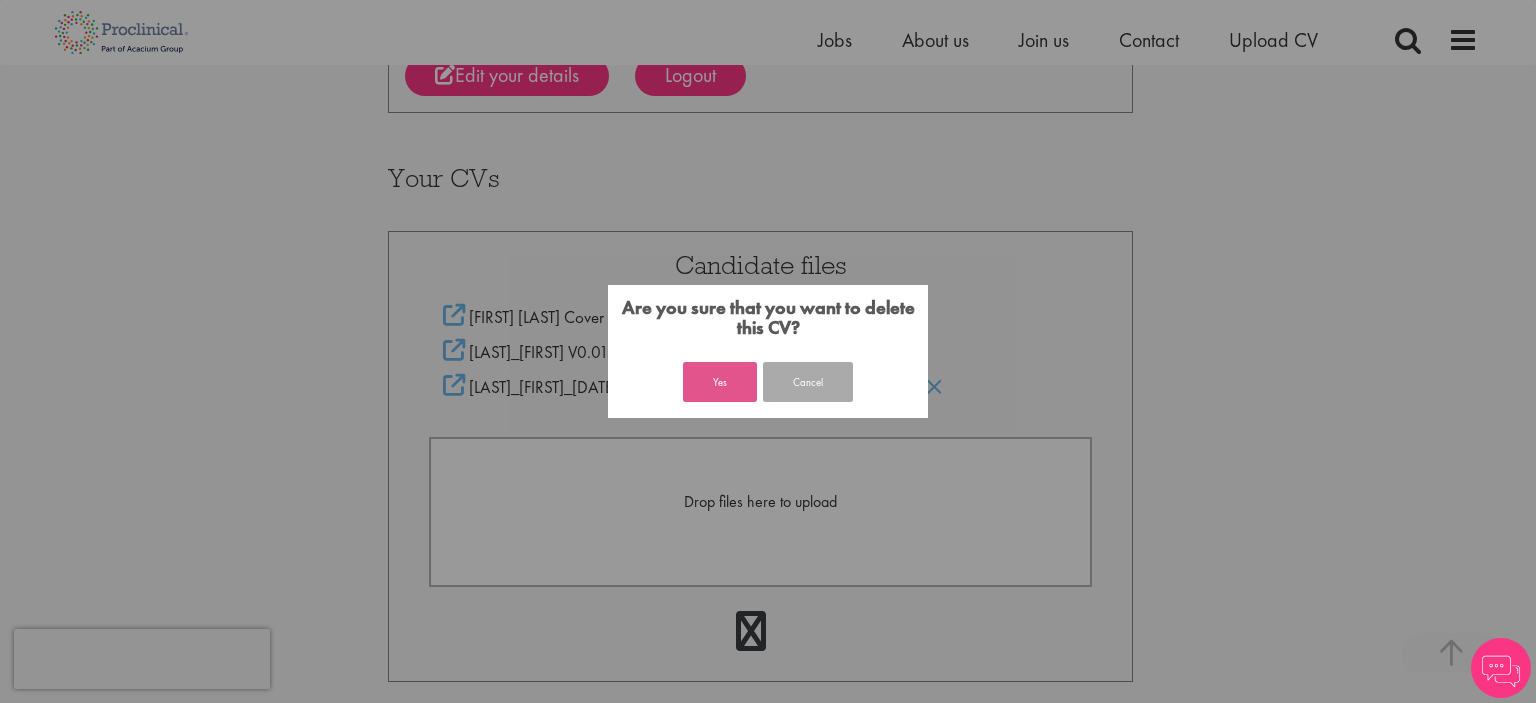 click on "Yes" at bounding box center [720, 382] 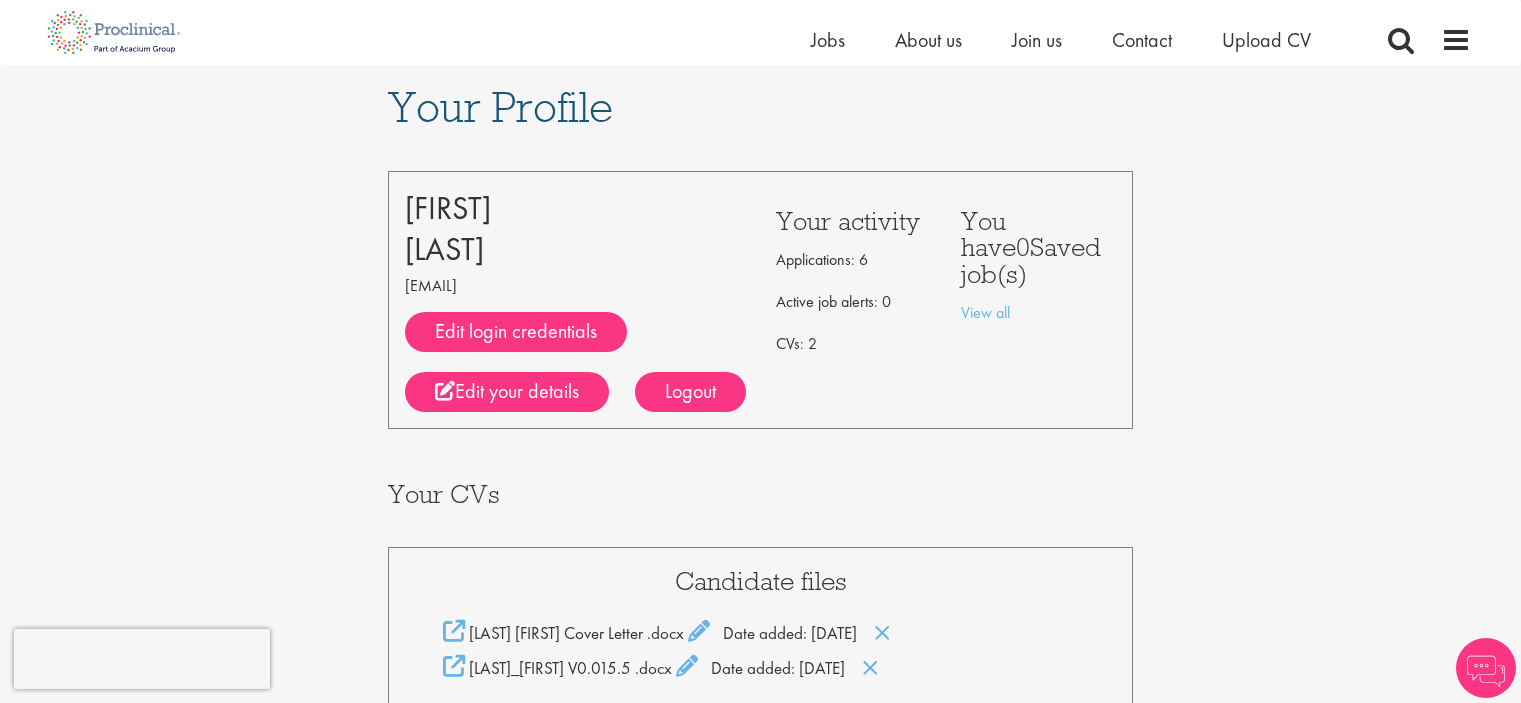 scroll, scrollTop: 316, scrollLeft: 0, axis: vertical 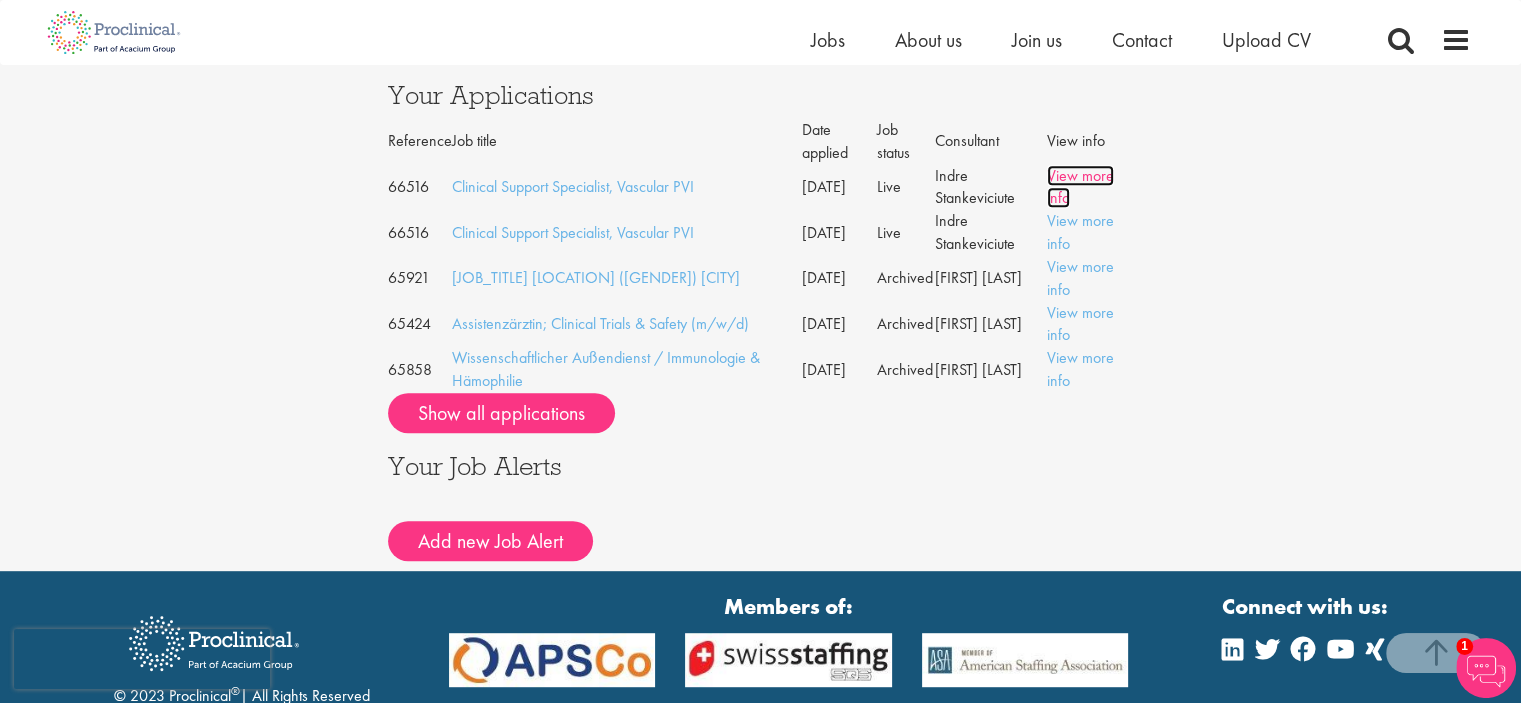 click on "View more info" at bounding box center (1080, 187) 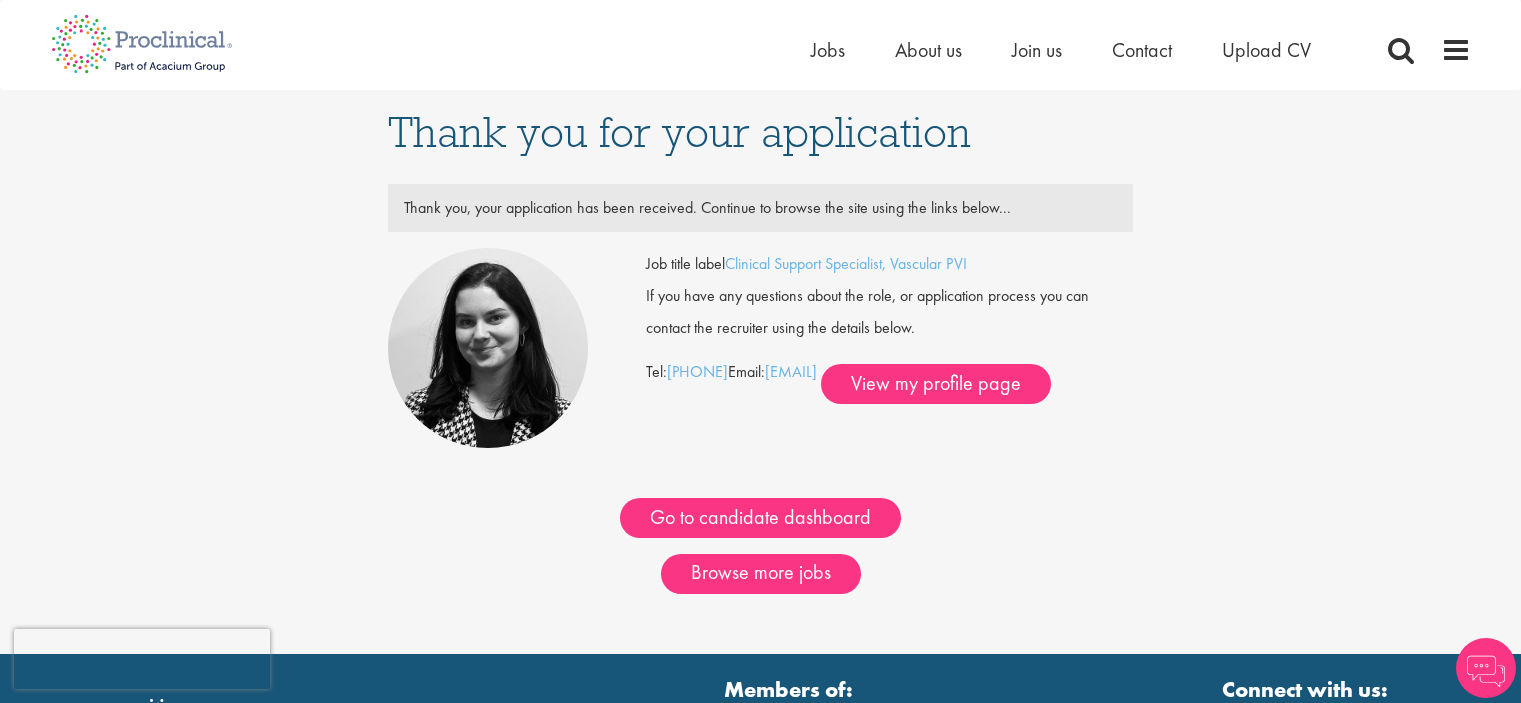 scroll, scrollTop: 0, scrollLeft: 0, axis: both 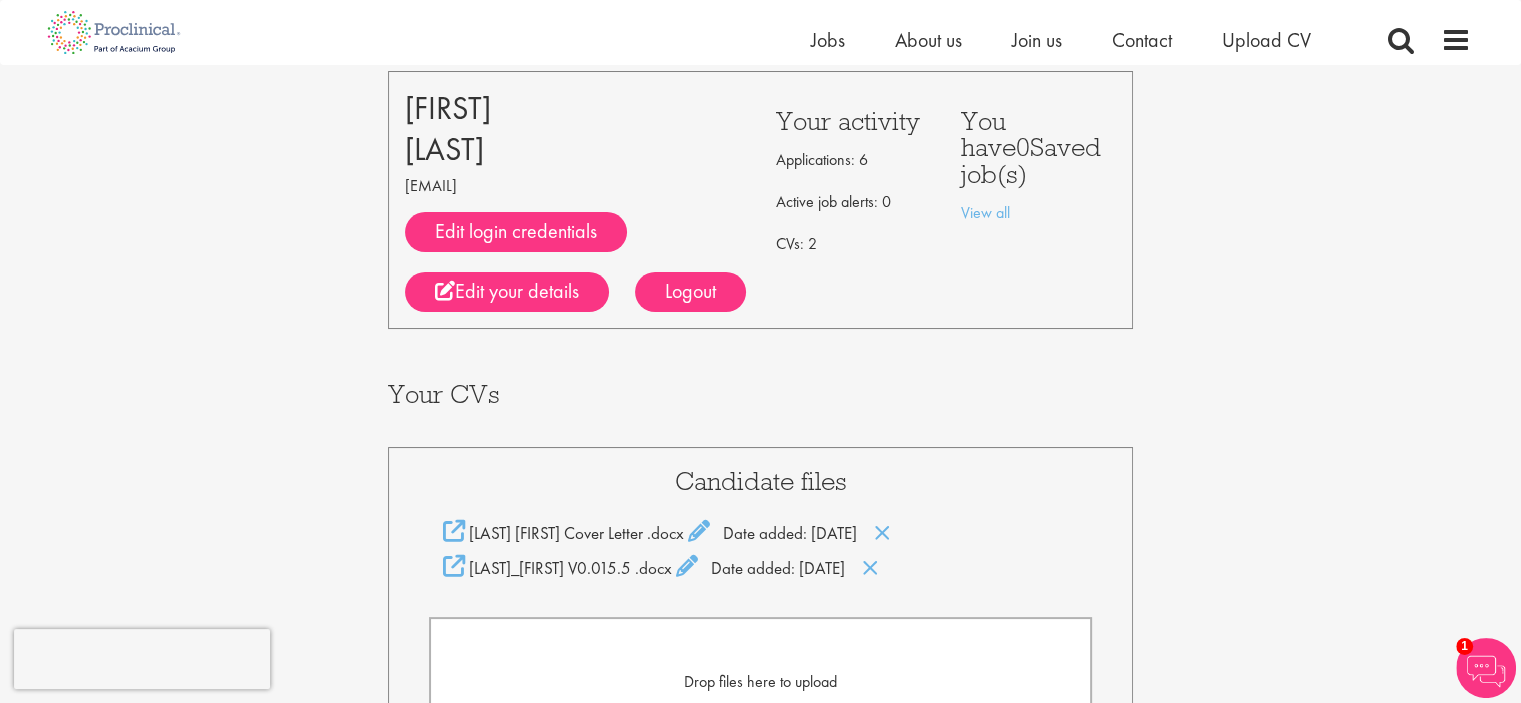 click on "Your Profile
Raminder
Singh
raminder.singhh@outlook.com
Edit login credentials
Phone number:  +49 15678 937859
Cover note:
I agree to allow ProClinical to store and process my personal data:  true
Hidden visitor type:  Candidate Lead
Edit your details
Logout" at bounding box center [760, 668] 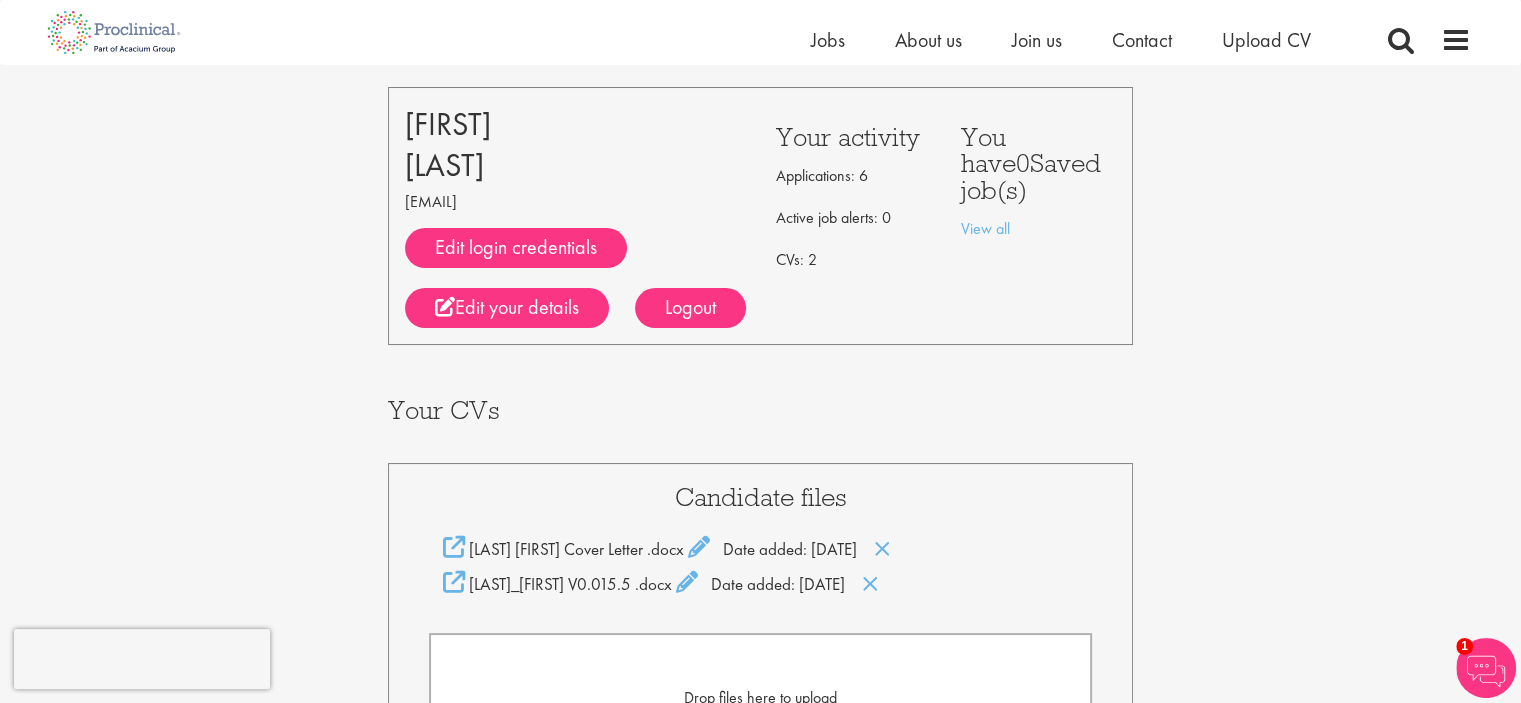 scroll, scrollTop: 60, scrollLeft: 0, axis: vertical 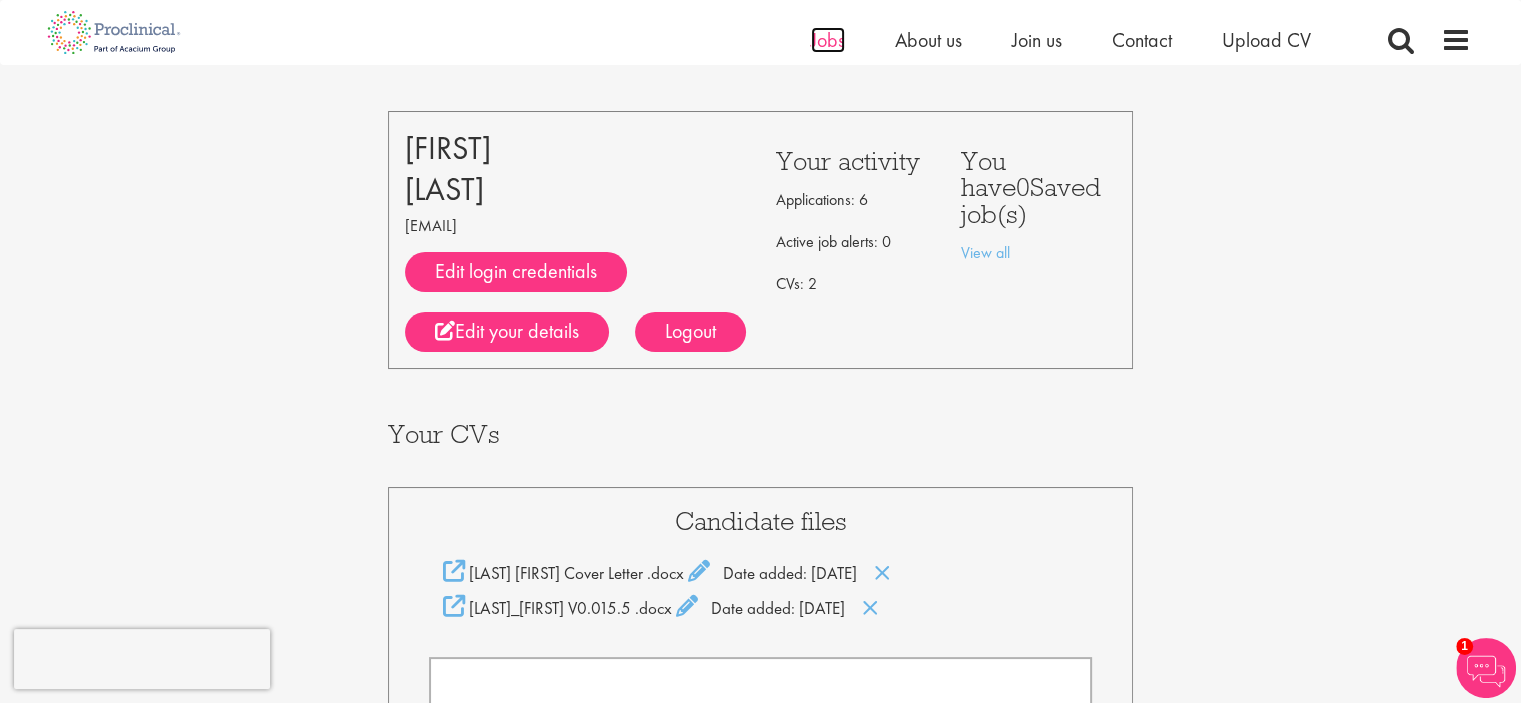 click on "Jobs" at bounding box center (828, 40) 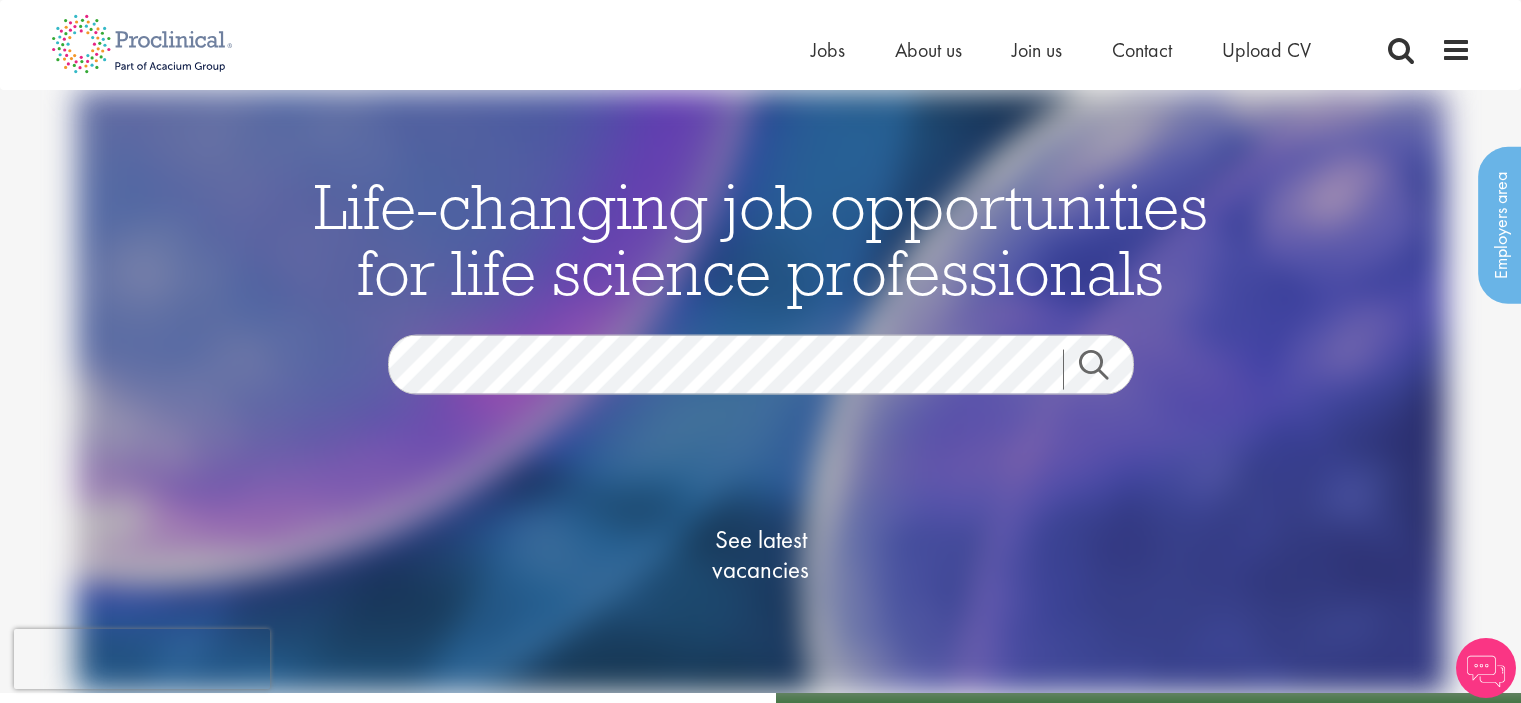 scroll, scrollTop: 0, scrollLeft: 0, axis: both 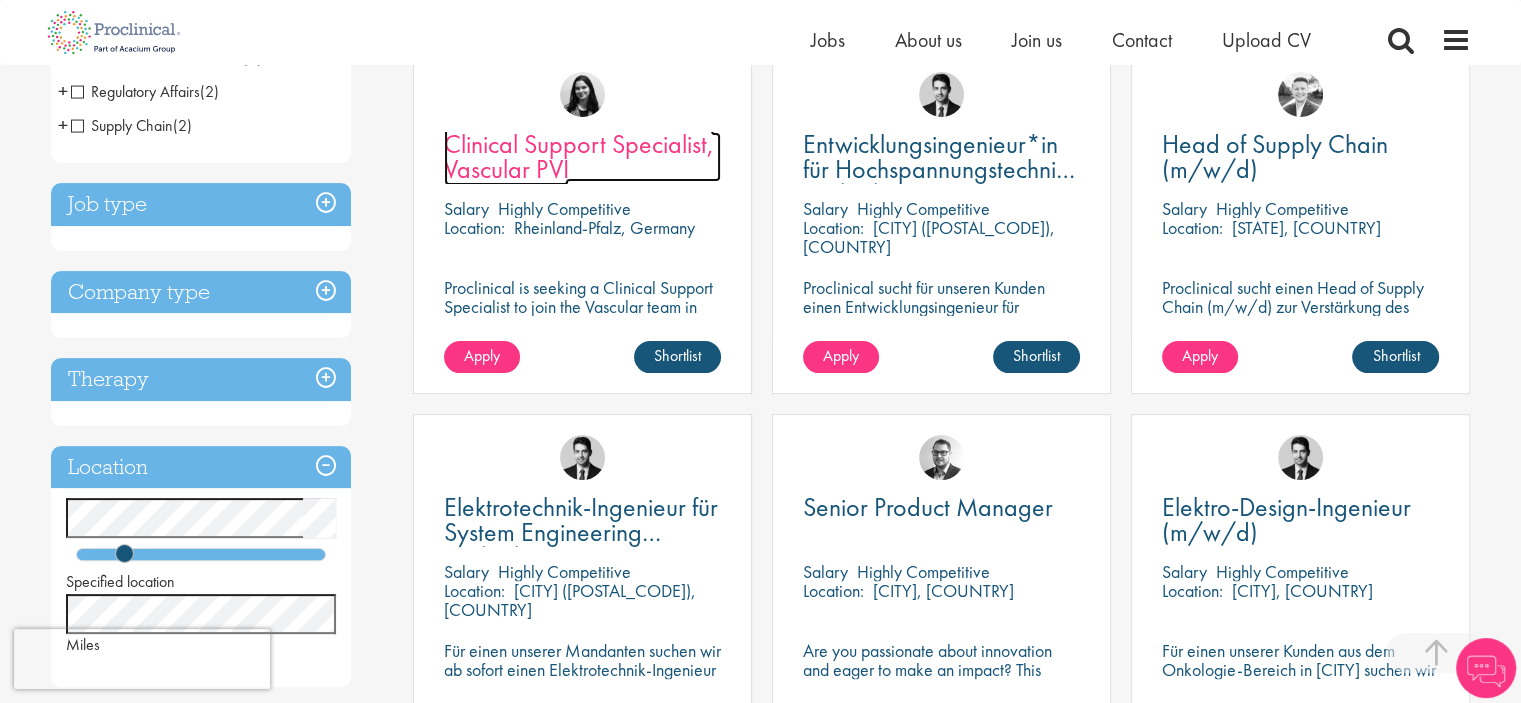 click on "Clinical Support Specialist, Vascular PVI" at bounding box center [579, 156] 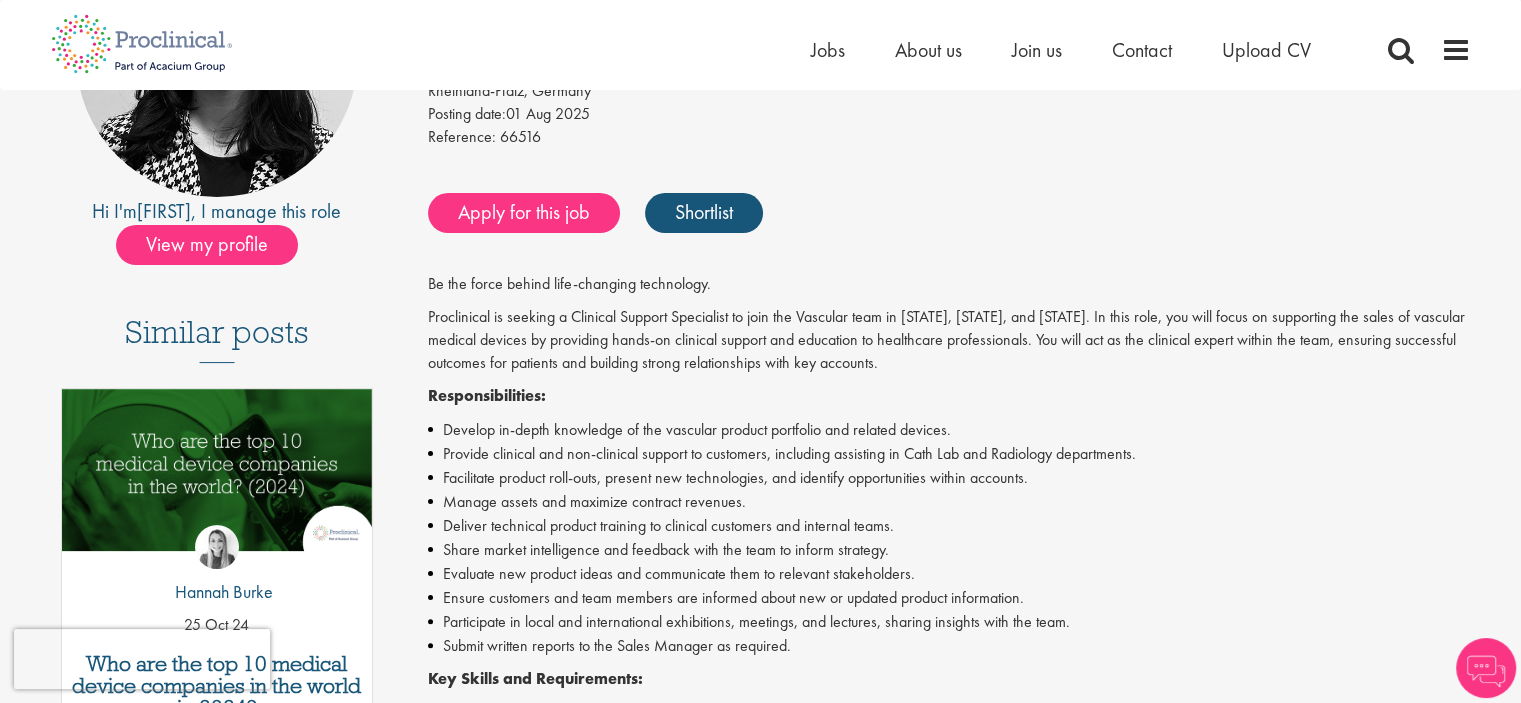 scroll, scrollTop: 0, scrollLeft: 0, axis: both 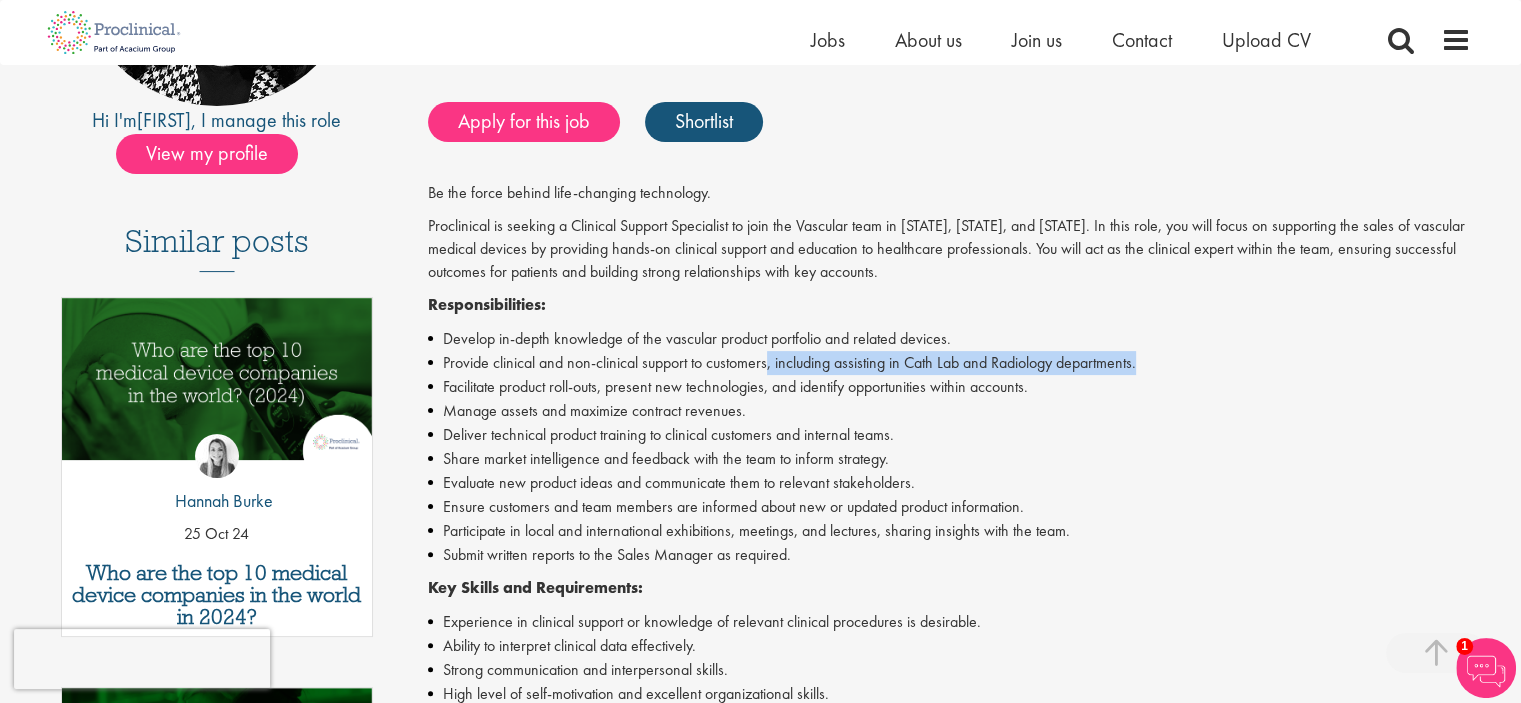 drag, startPoint x: 772, startPoint y: 365, endPoint x: 1153, endPoint y: 372, distance: 381.0643 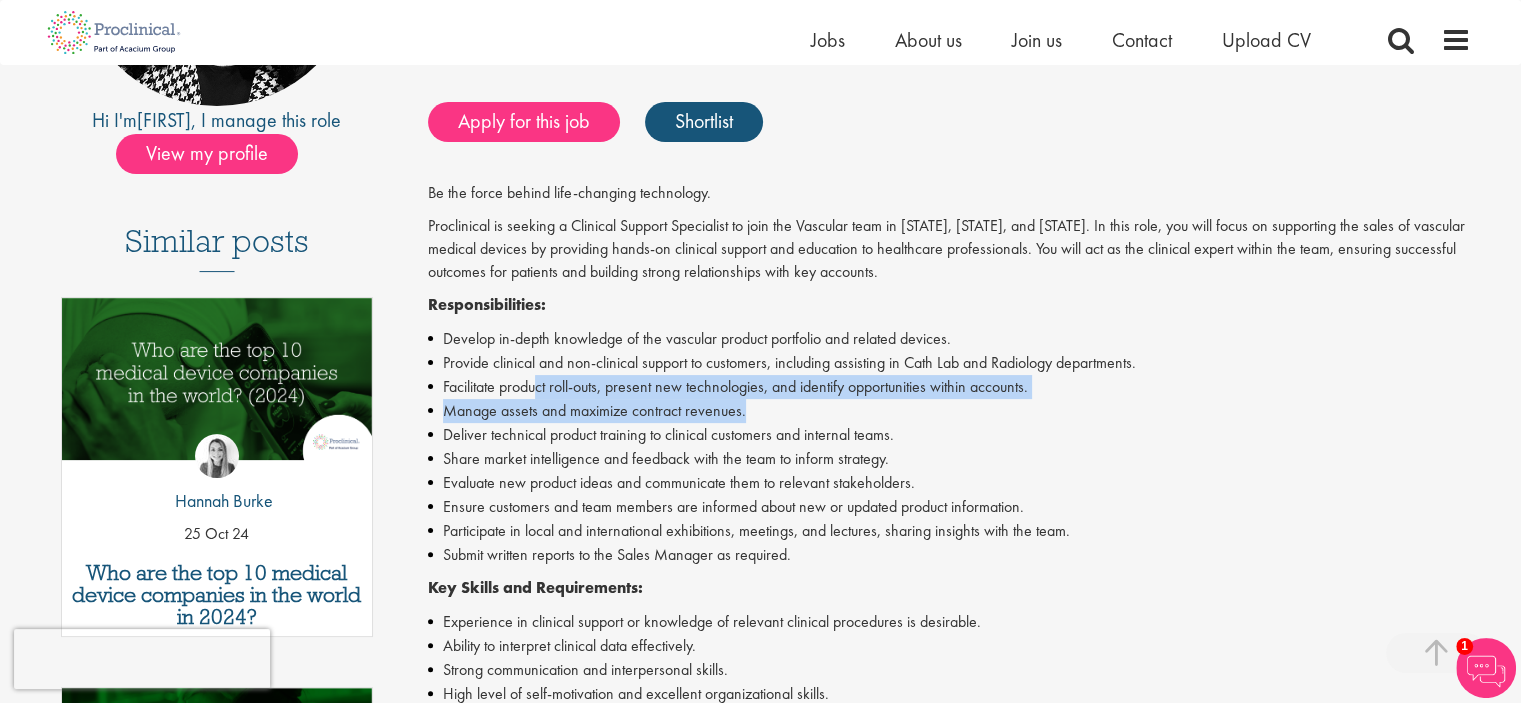 drag, startPoint x: 538, startPoint y: 387, endPoint x: 1105, endPoint y: 421, distance: 568.0185 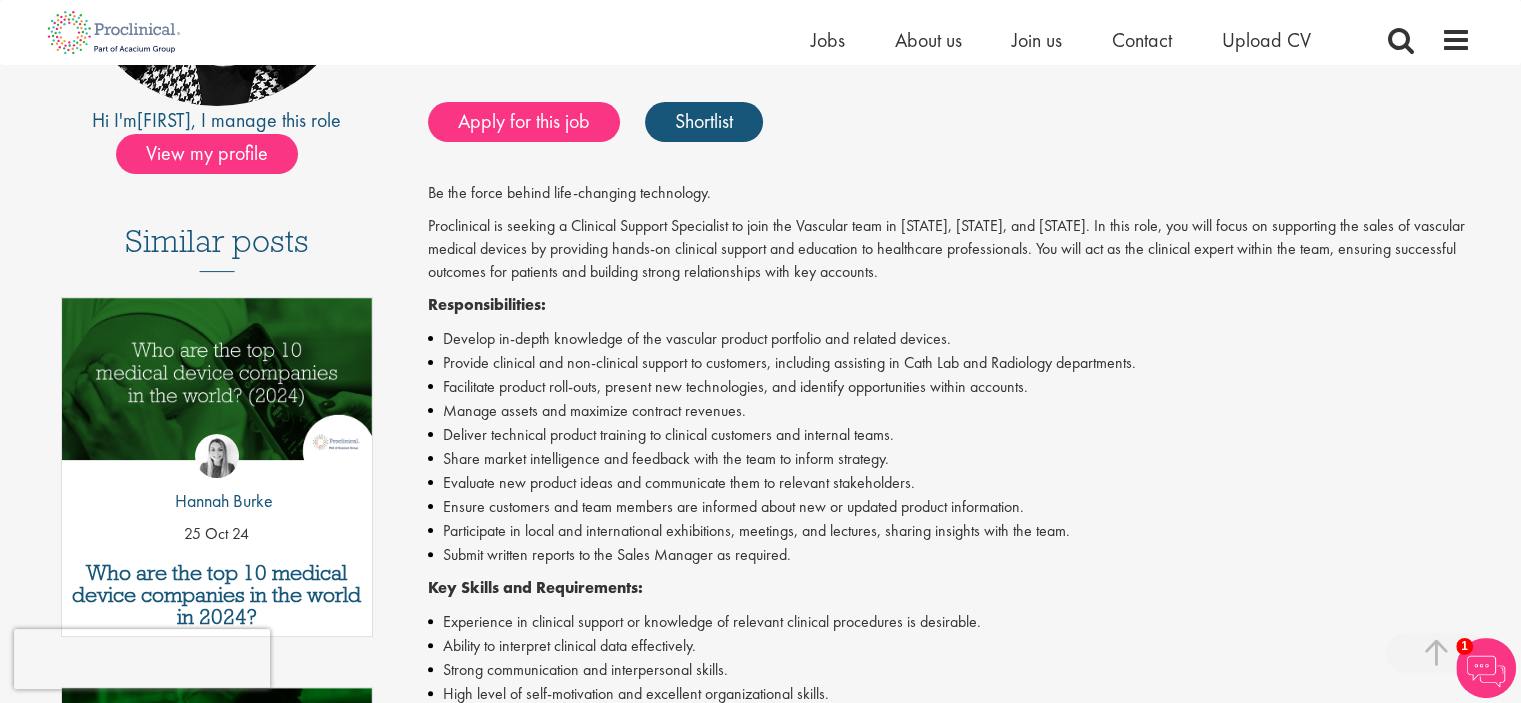 click on "Participate in local and international exhibitions, meetings, and lectures, sharing insights with the team." at bounding box center (949, 531) 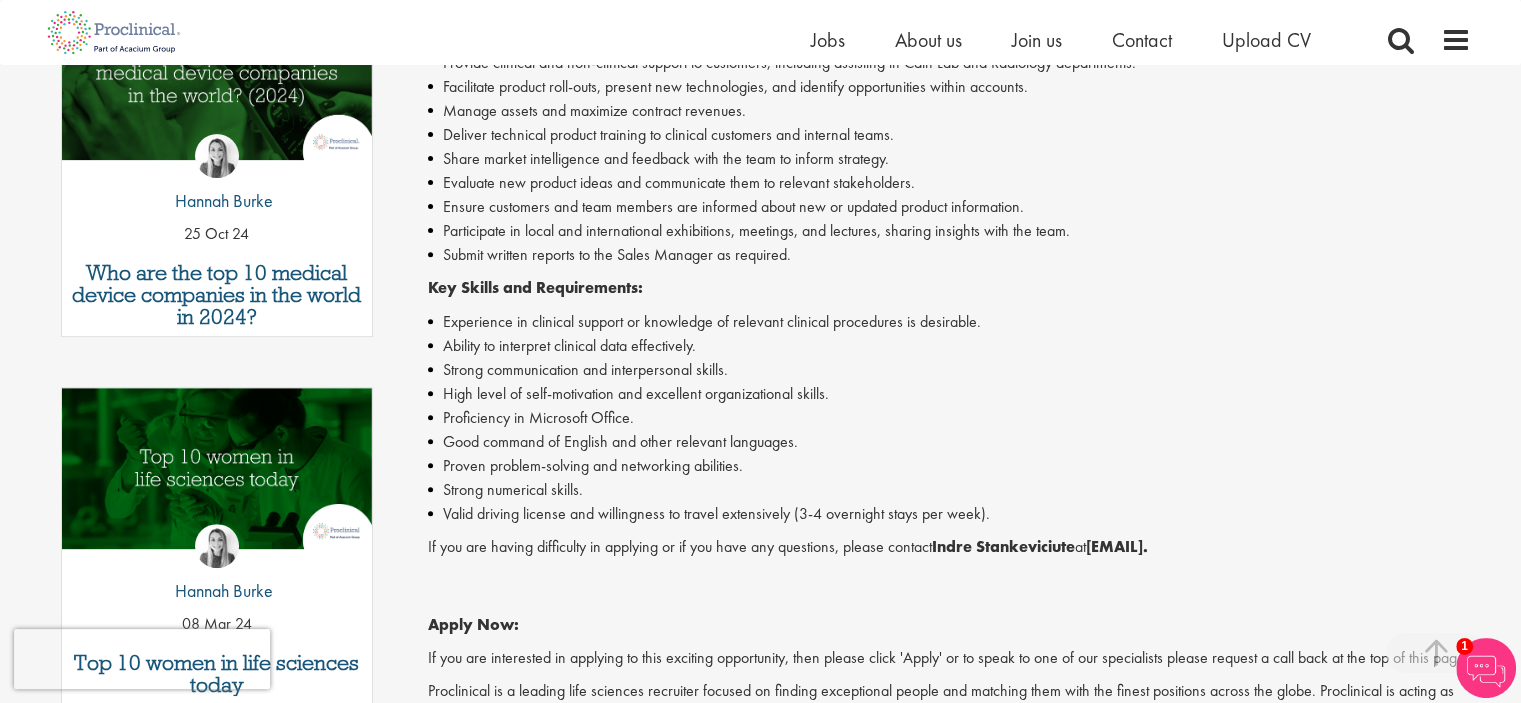 scroll, scrollTop: 900, scrollLeft: 0, axis: vertical 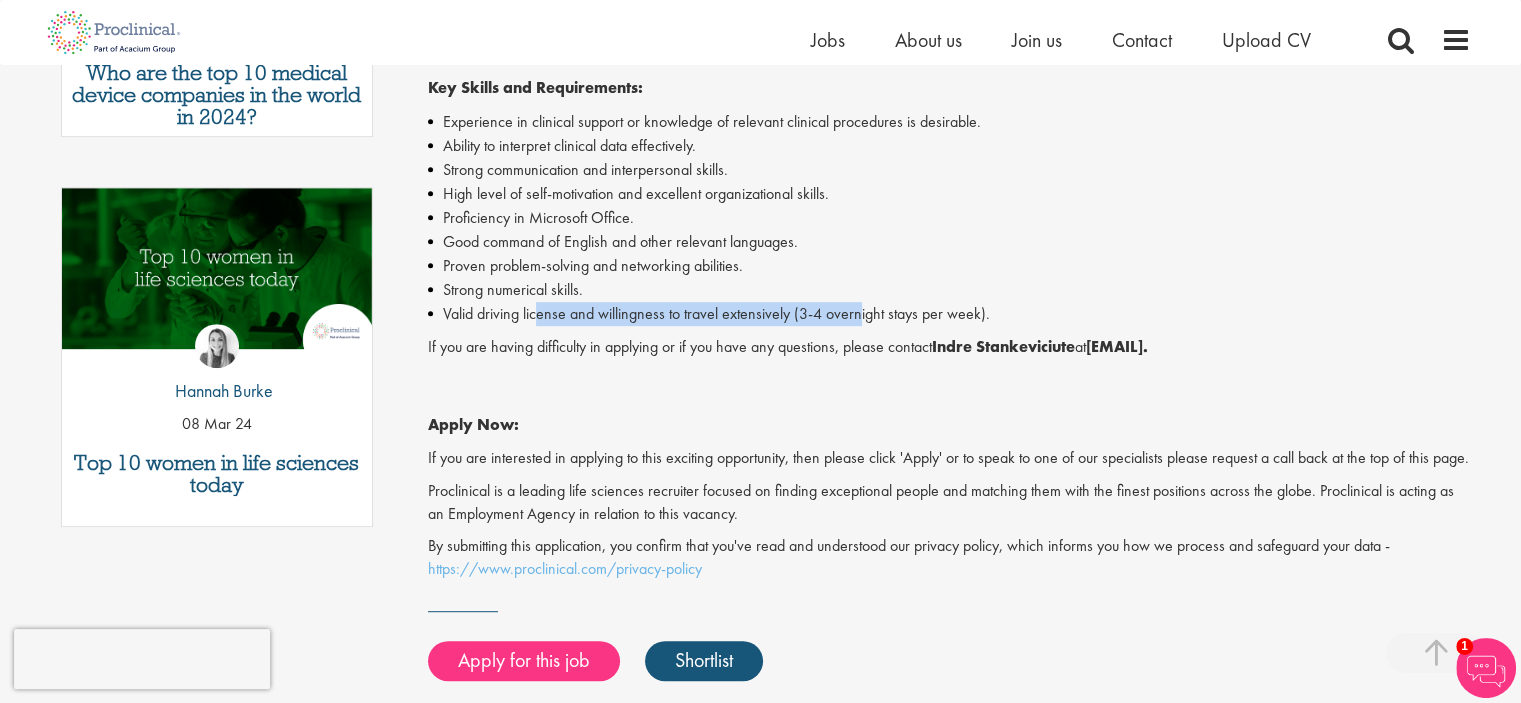 drag, startPoint x: 540, startPoint y: 320, endPoint x: 860, endPoint y: 306, distance: 320.3061 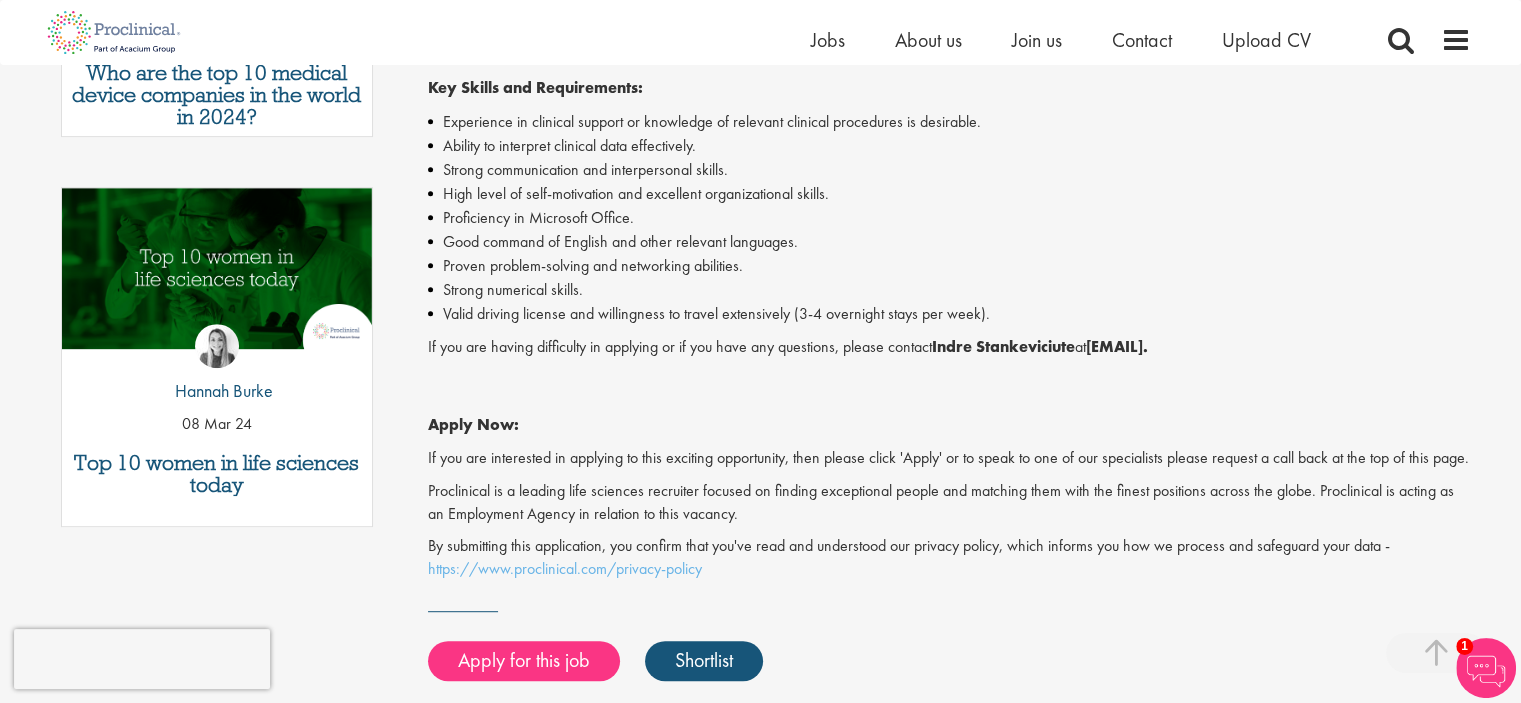 click on "Apply Now:" at bounding box center (949, 402) 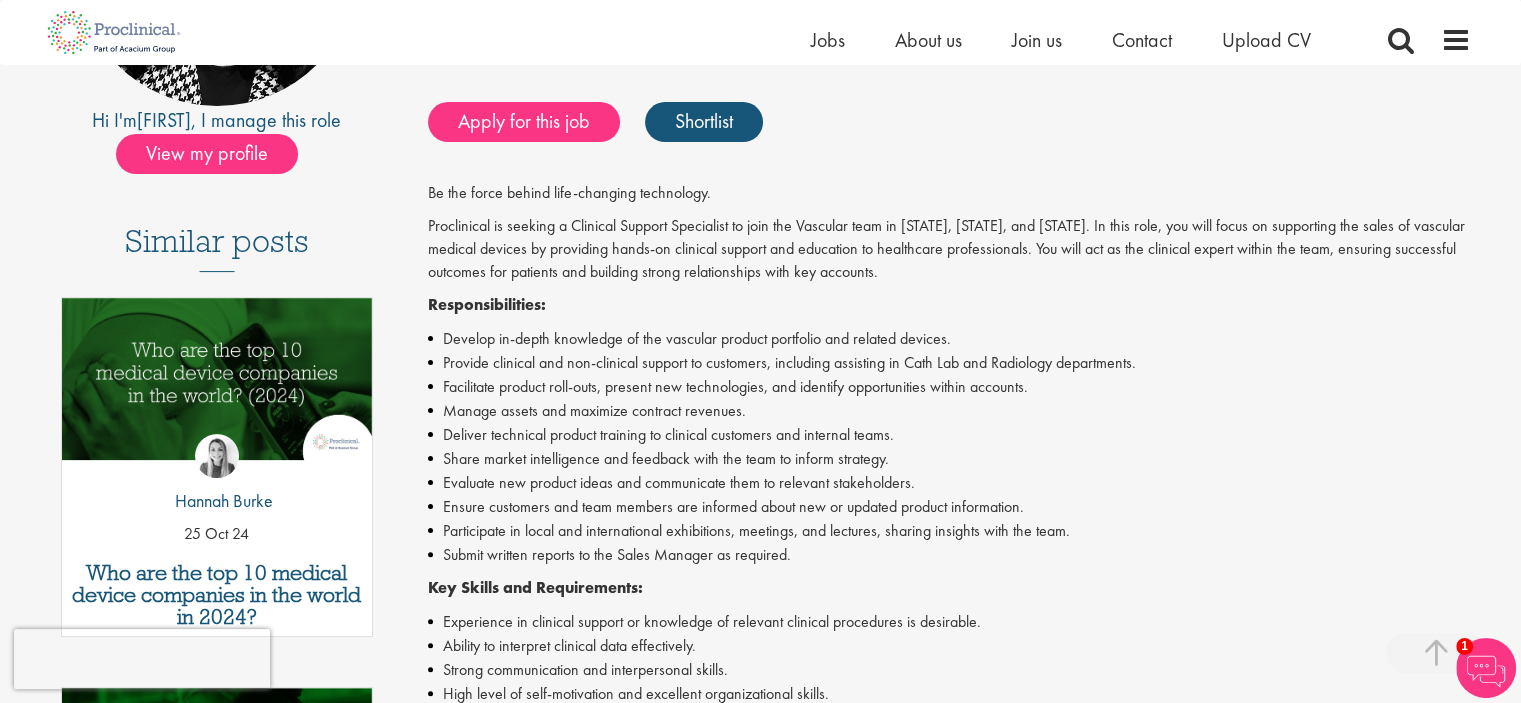 scroll, scrollTop: 500, scrollLeft: 0, axis: vertical 